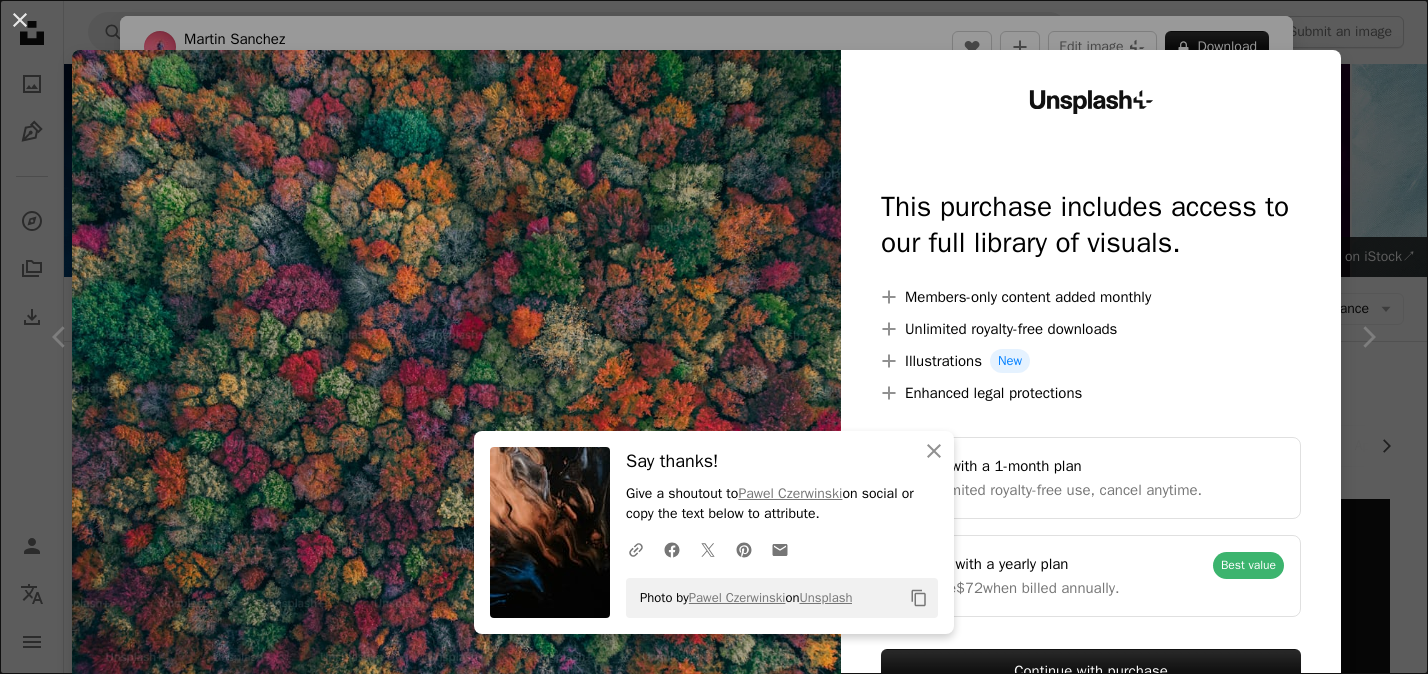 scroll, scrollTop: 5821, scrollLeft: 0, axis: vertical 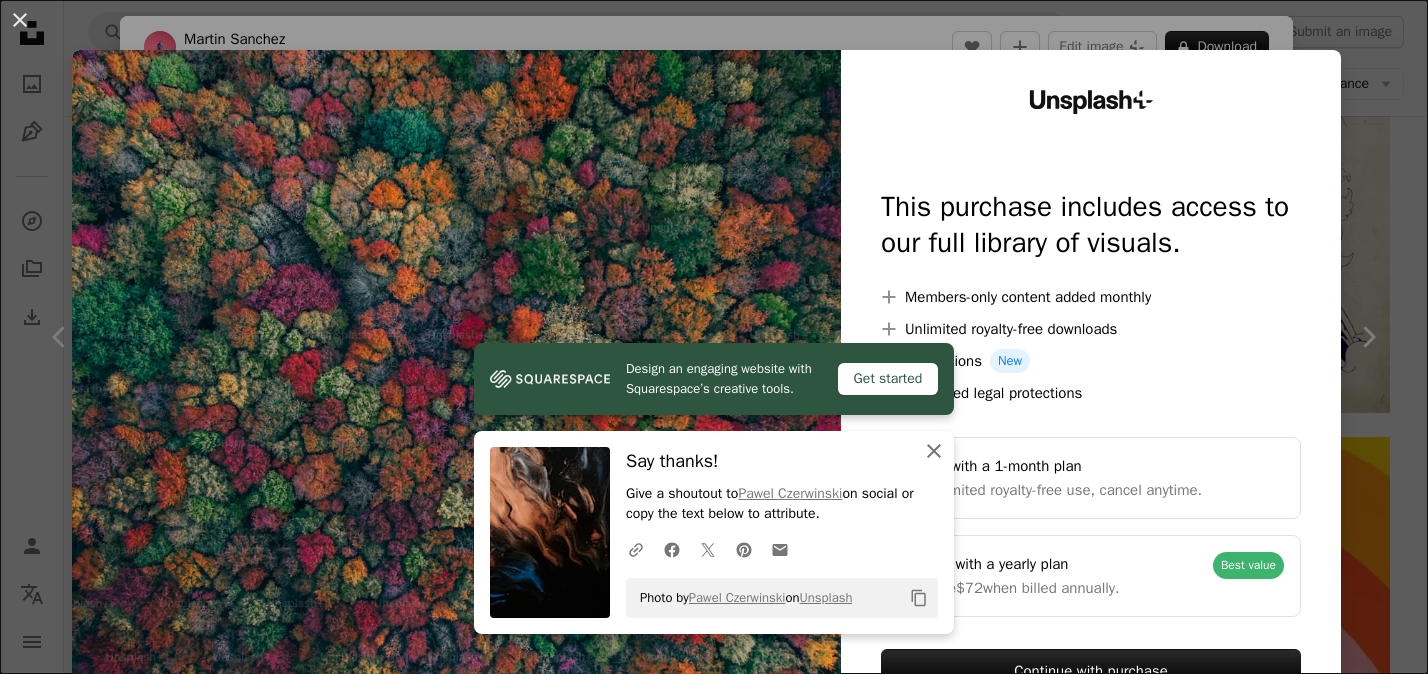 click 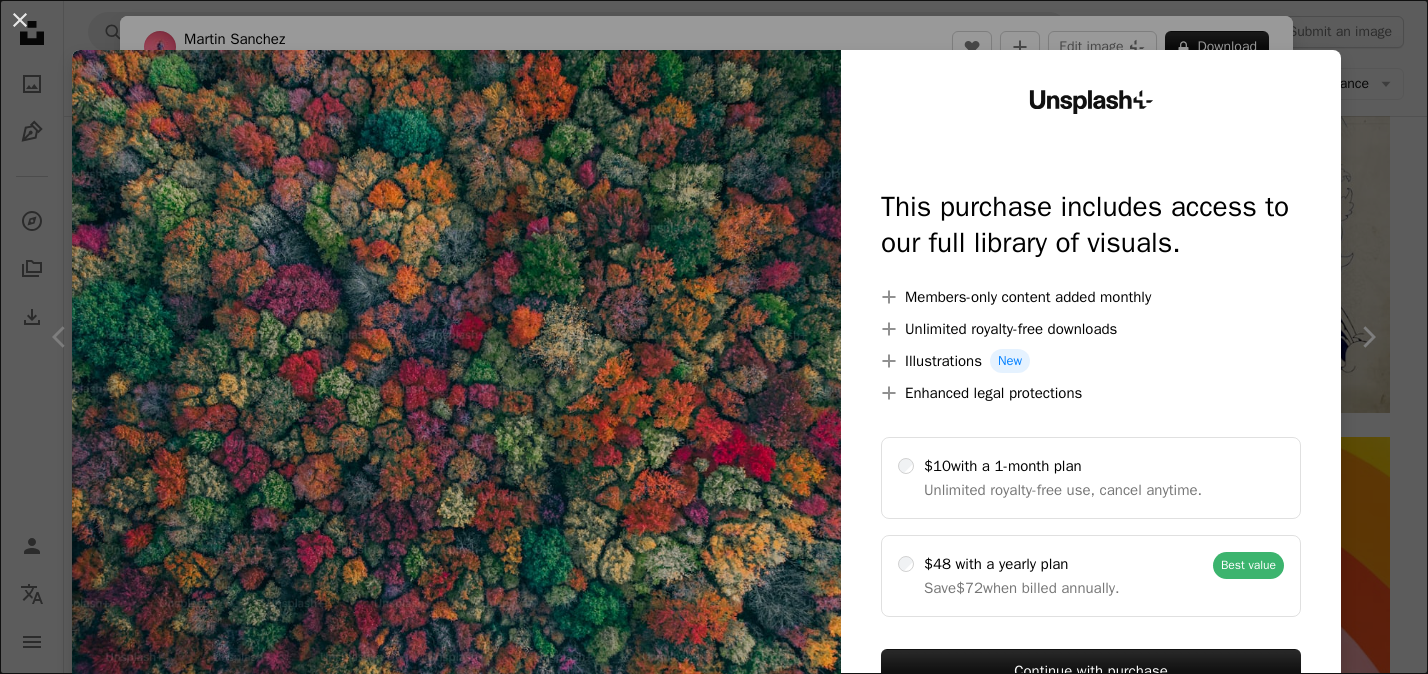 click on "An X shape Unsplash+ This purchase includes access to our full library of visuals. A plus sign Members-only content added monthly A plus sign Unlimited royalty-free downloads A plus sign Illustrations  New A plus sign Enhanced legal protections $10  with a 1-month plan Unlimited royalty-free use, cancel anytime. $48   with a yearly plan Save  $72  when billed annually. Best value Continue with purchase Taxes where applicable. Renews automatically. Cancel anytime." at bounding box center (714, 337) 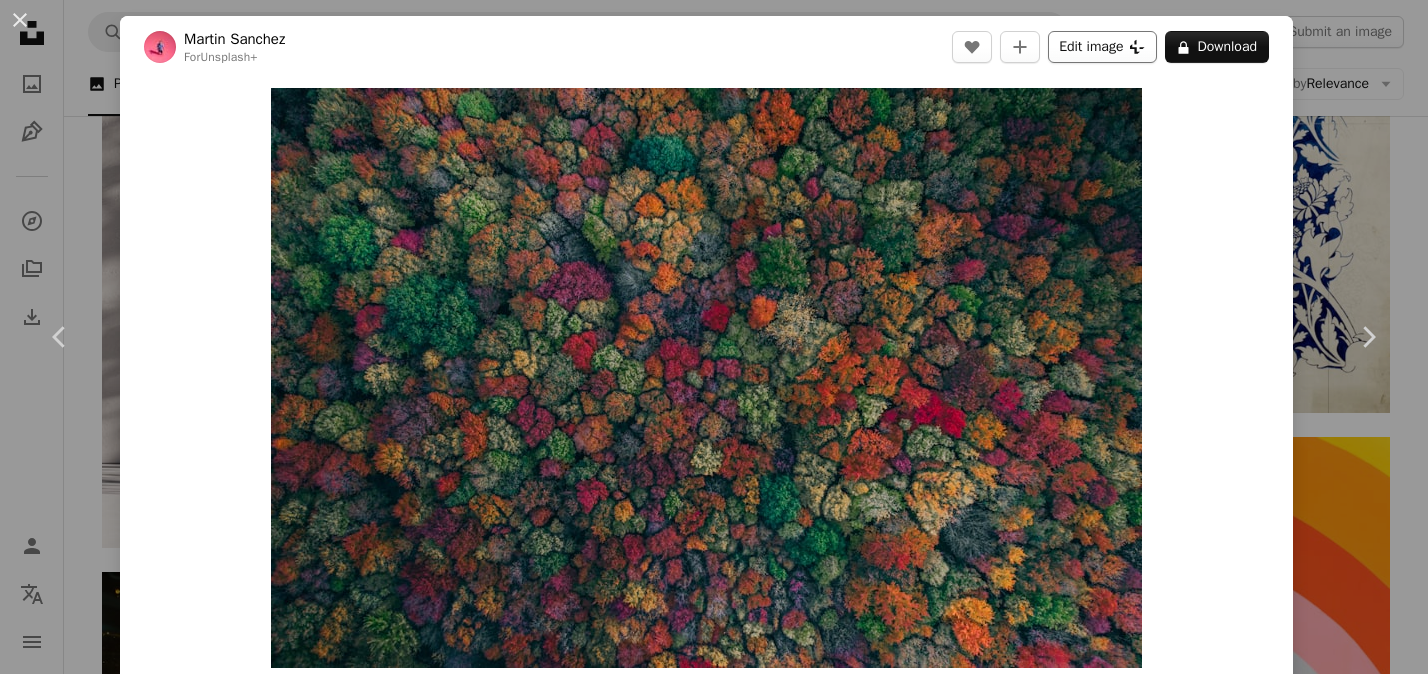 click on "Edit image   Plus sign for Unsplash+" at bounding box center [1102, 47] 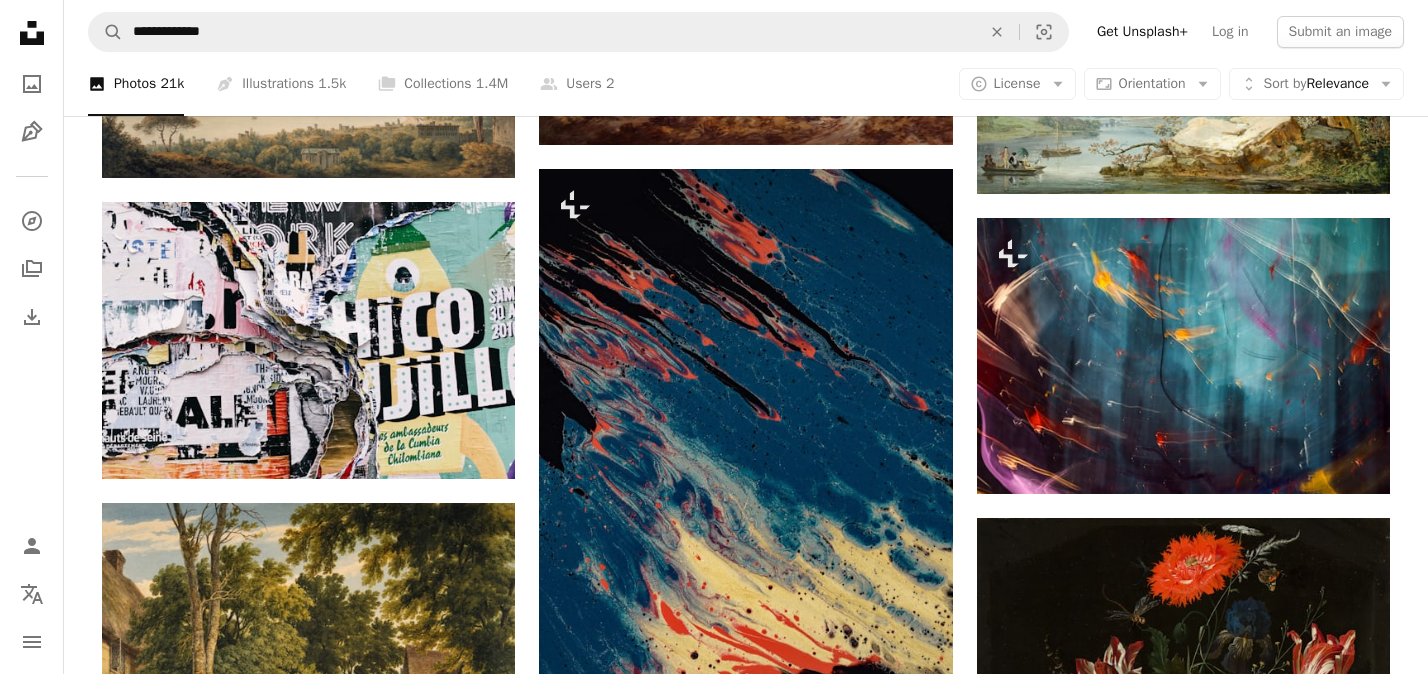 scroll, scrollTop: 0, scrollLeft: 0, axis: both 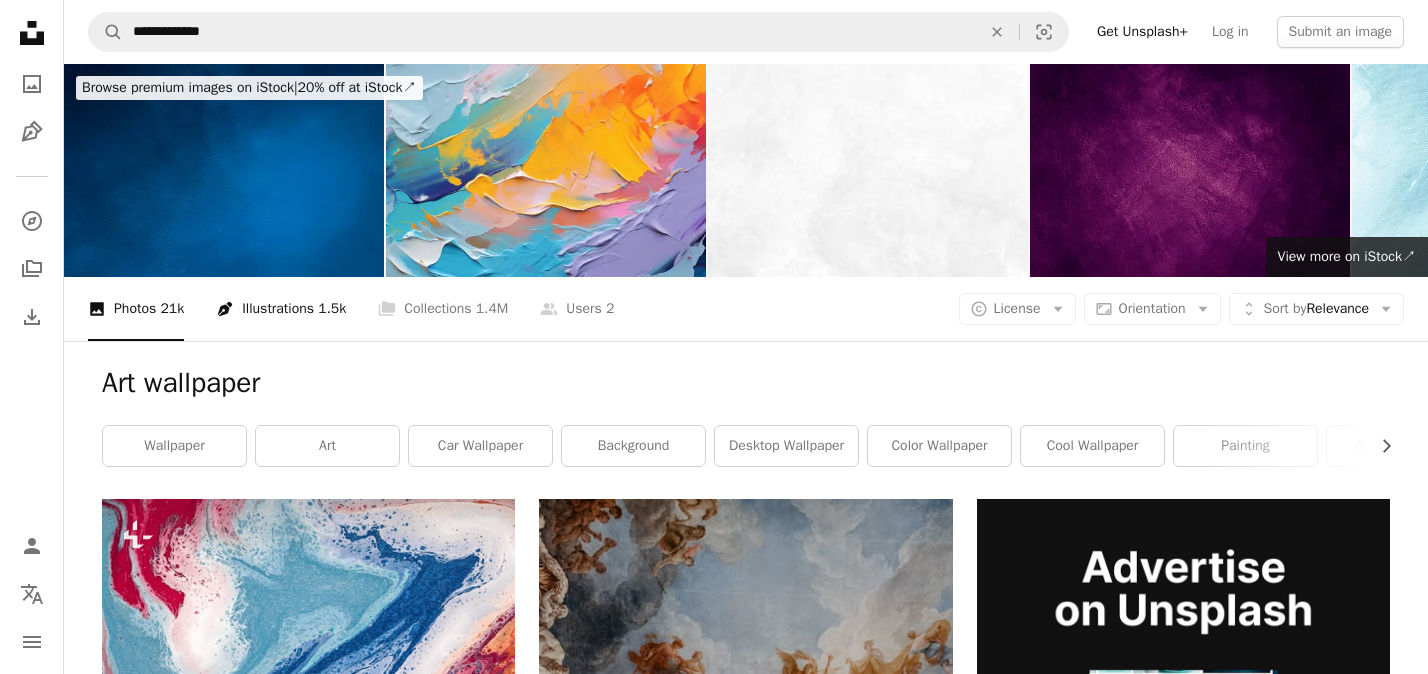 click on "Pen Tool Illustrations   1.5k" at bounding box center (281, 309) 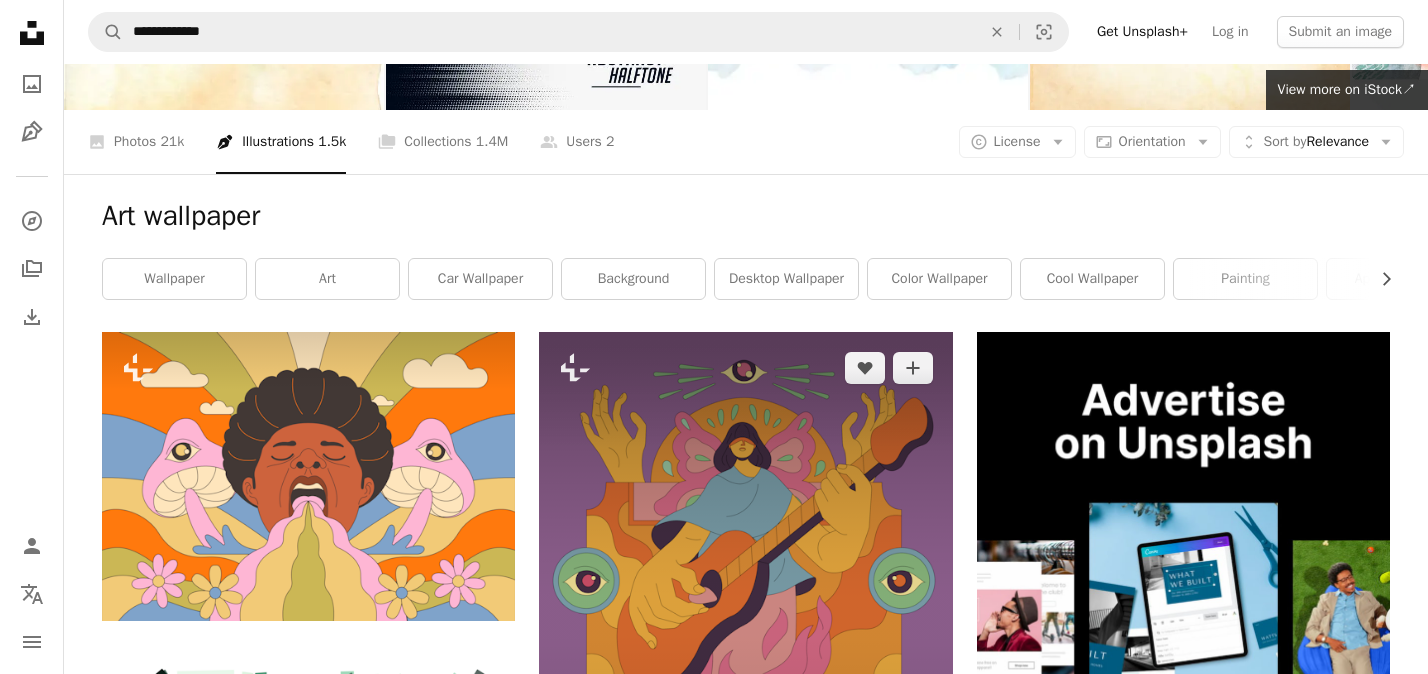scroll, scrollTop: 0, scrollLeft: 0, axis: both 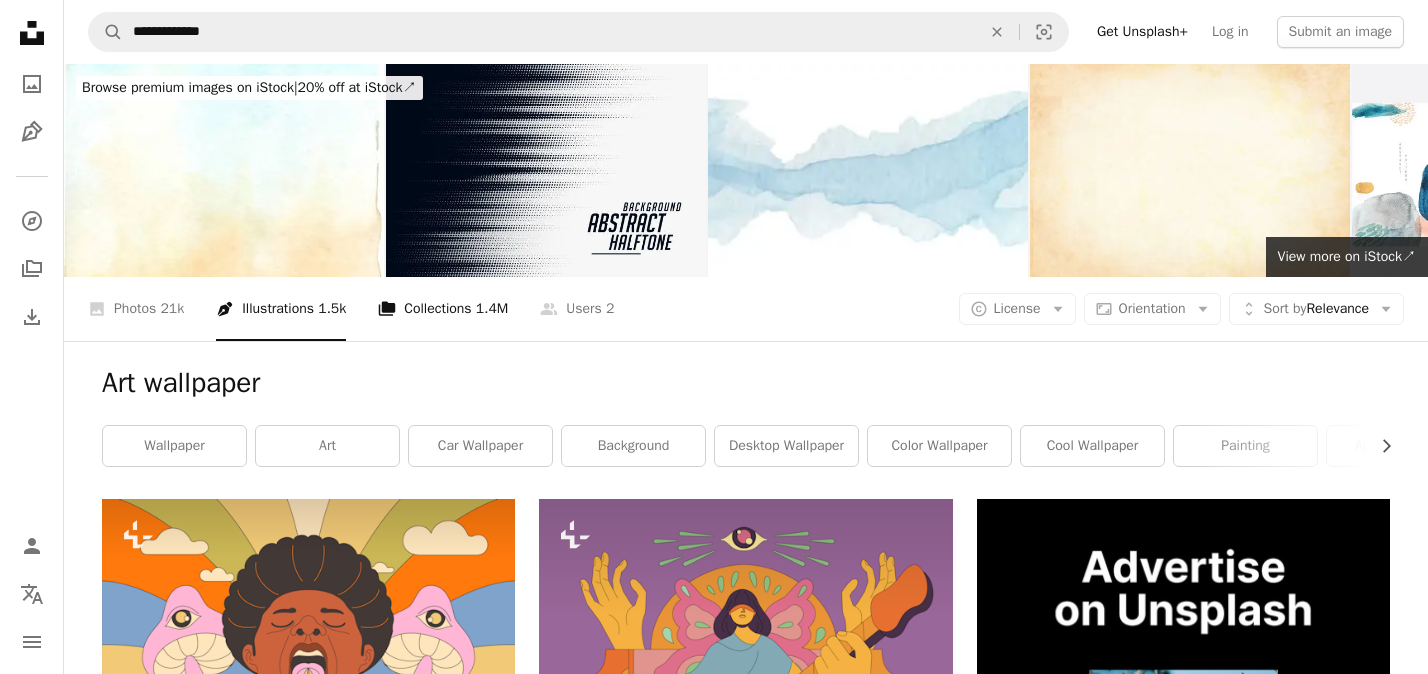 click on "A stack of folders Collections   1.4M" at bounding box center (443, 309) 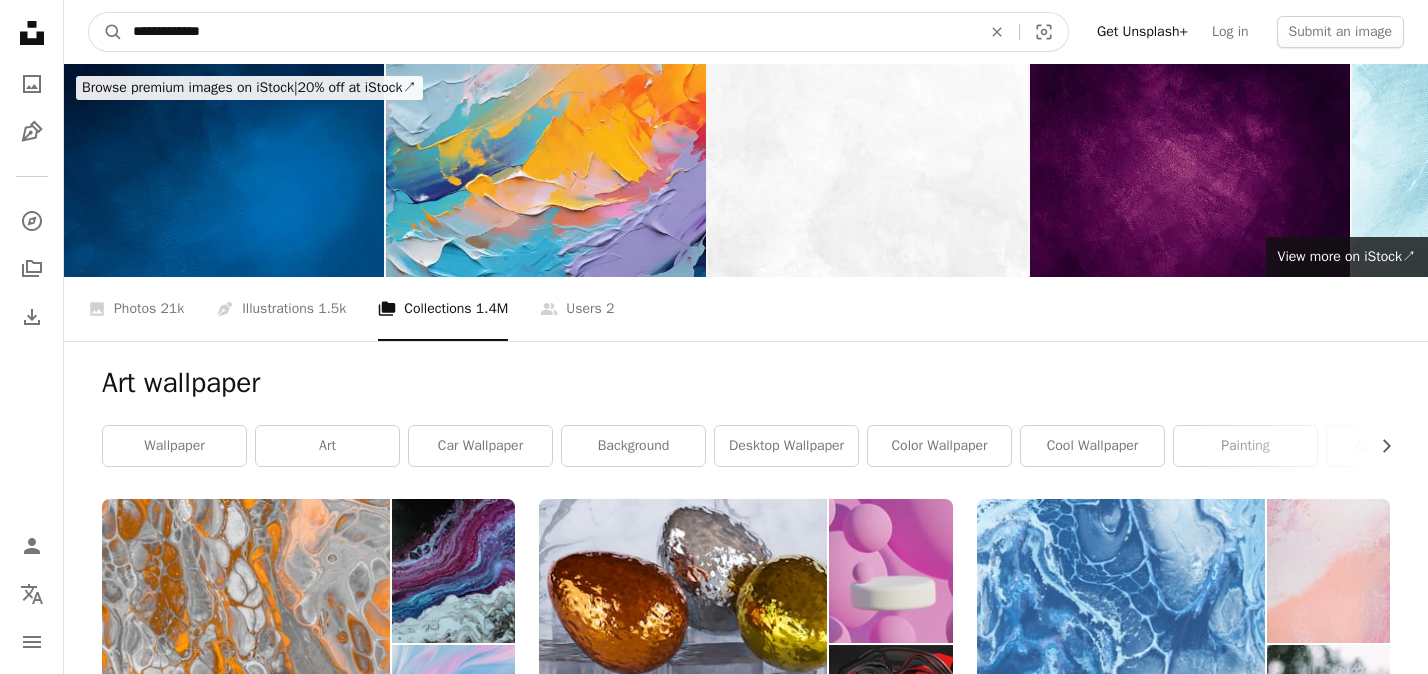 click on "**********" at bounding box center (549, 32) 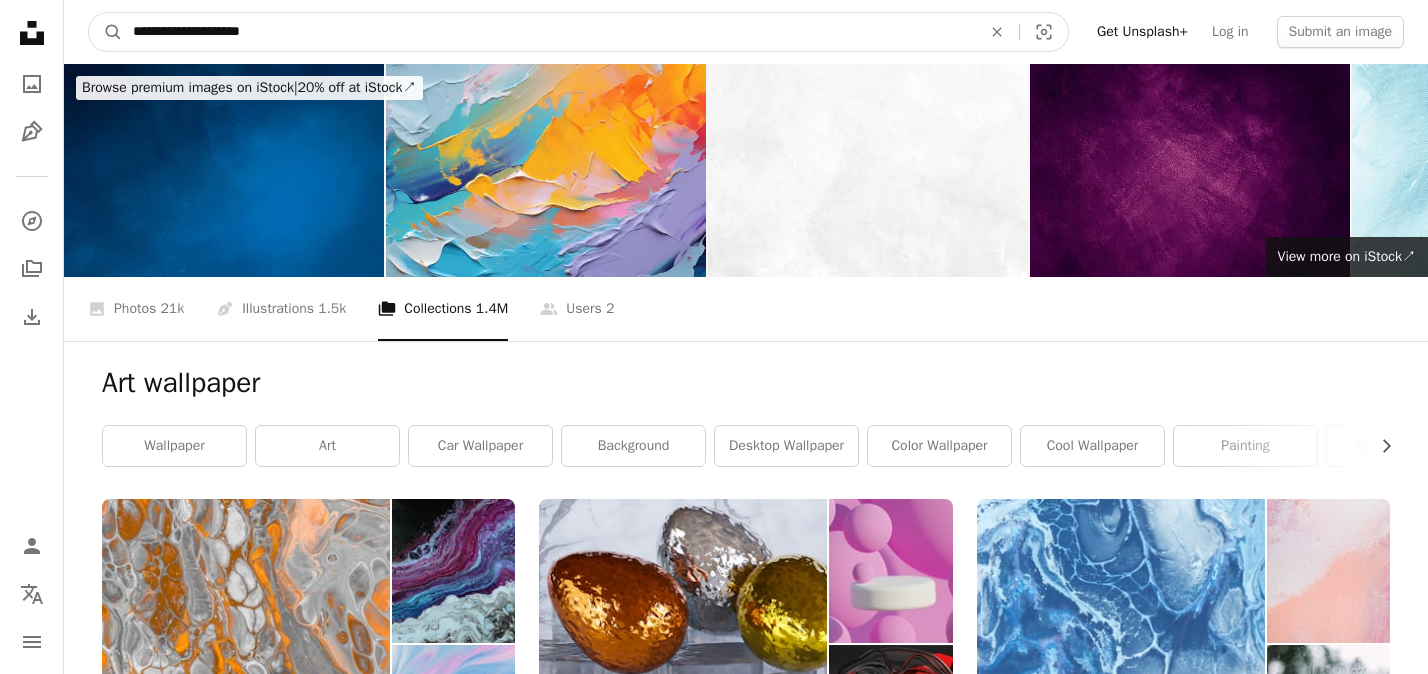 type on "**********" 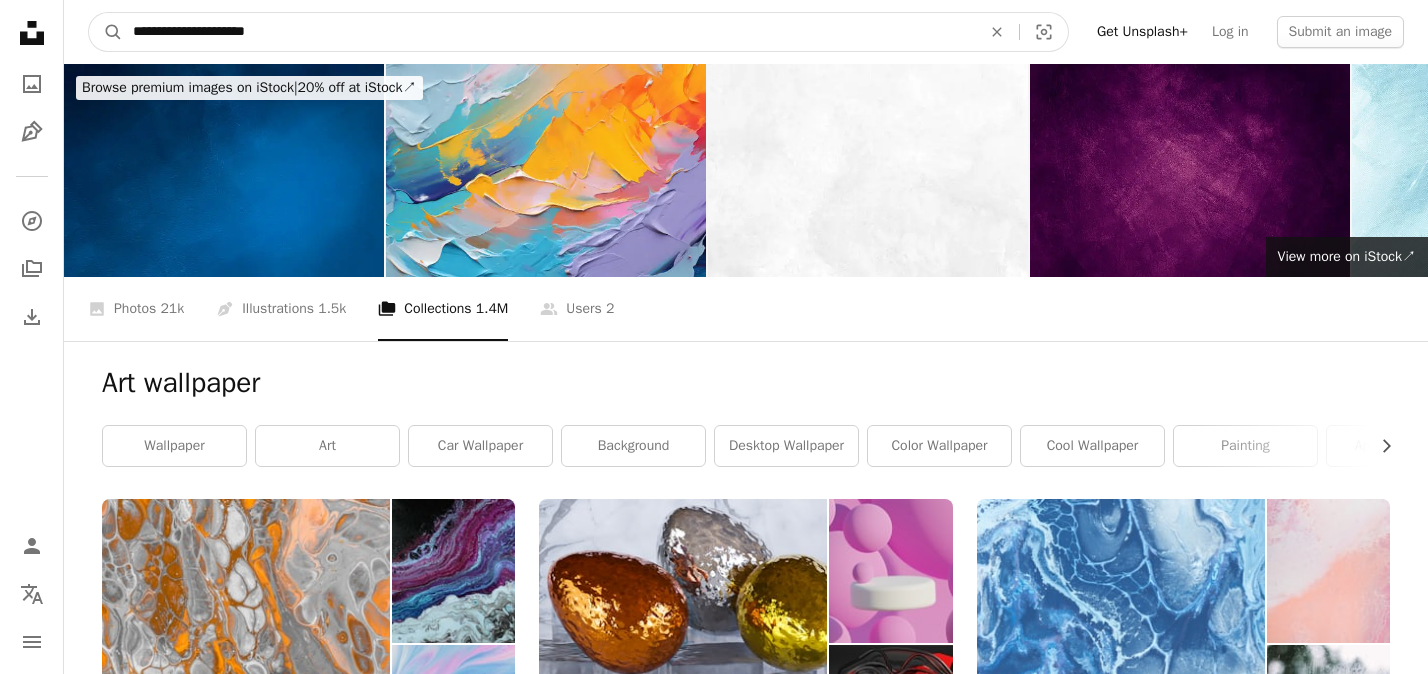 click on "A magnifying glass" at bounding box center (106, 32) 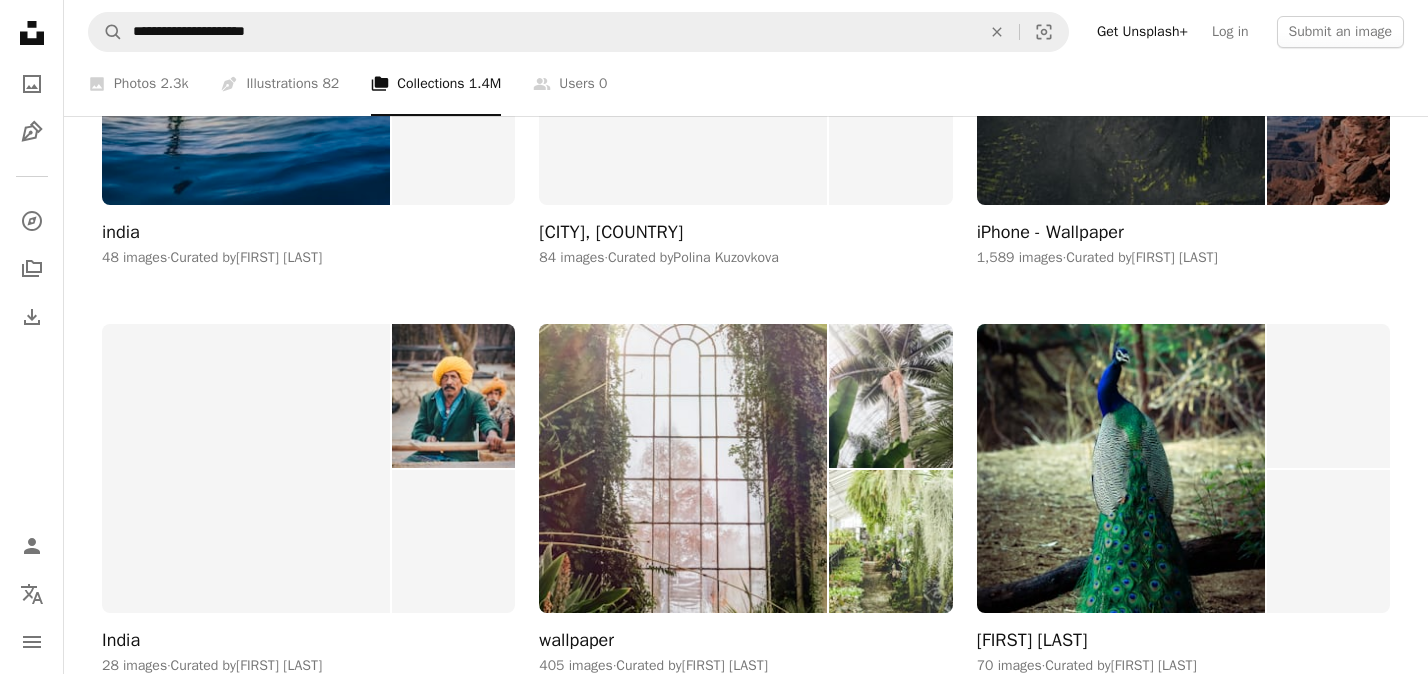 scroll, scrollTop: 10715, scrollLeft: 0, axis: vertical 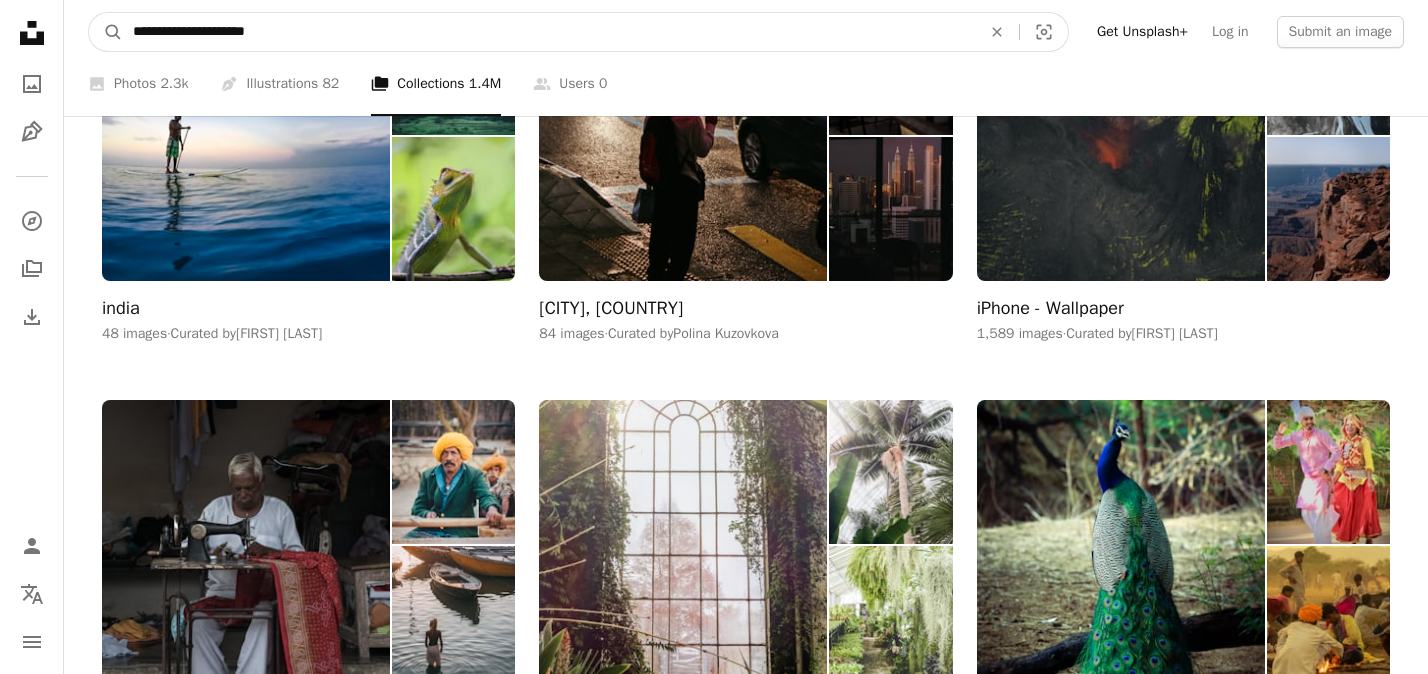 drag, startPoint x: 307, startPoint y: 34, endPoint x: 217, endPoint y: 27, distance: 90.27181 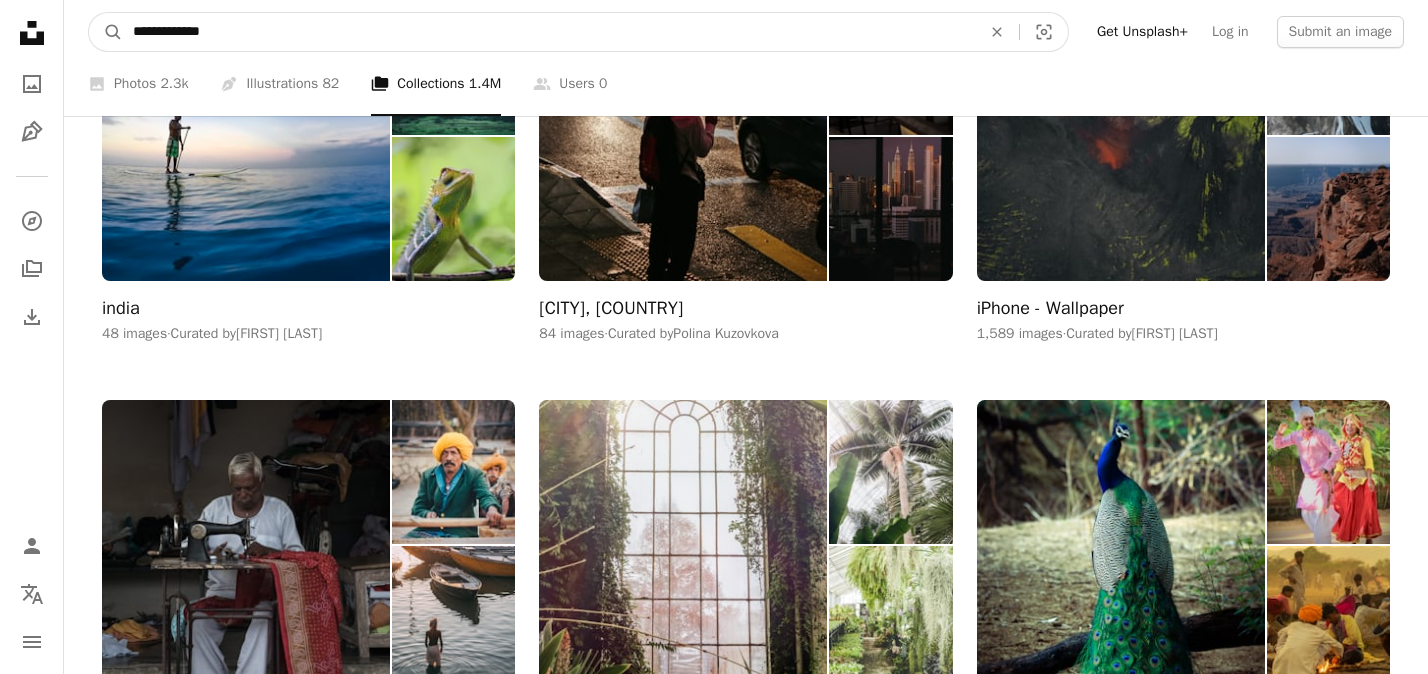 type on "**********" 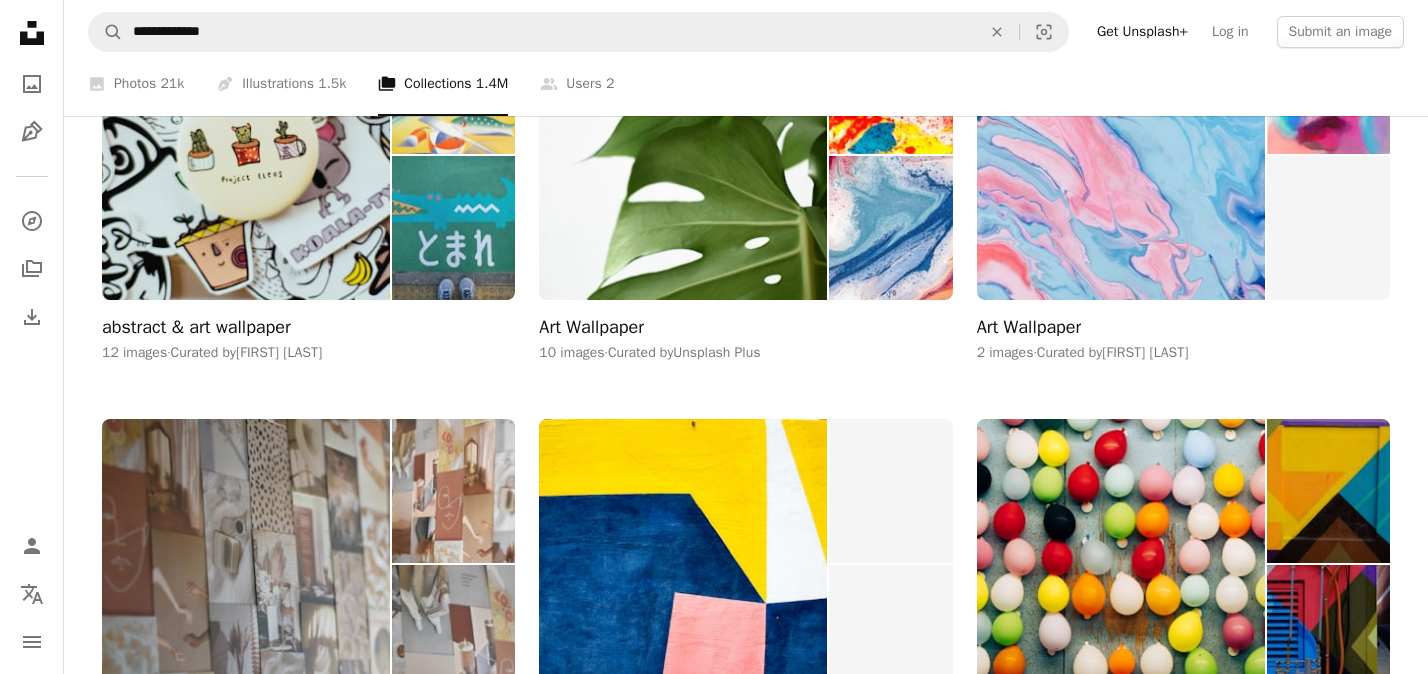scroll, scrollTop: 905, scrollLeft: 0, axis: vertical 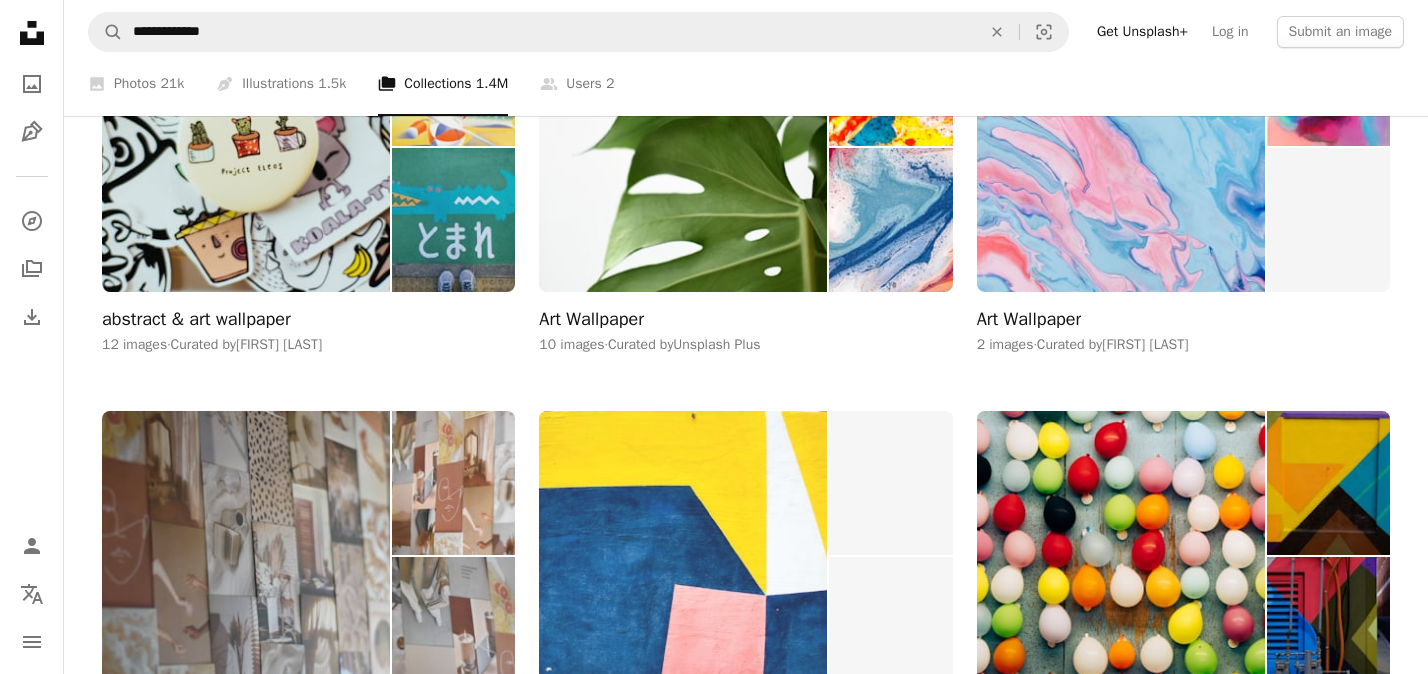 click at bounding box center [683, 555] 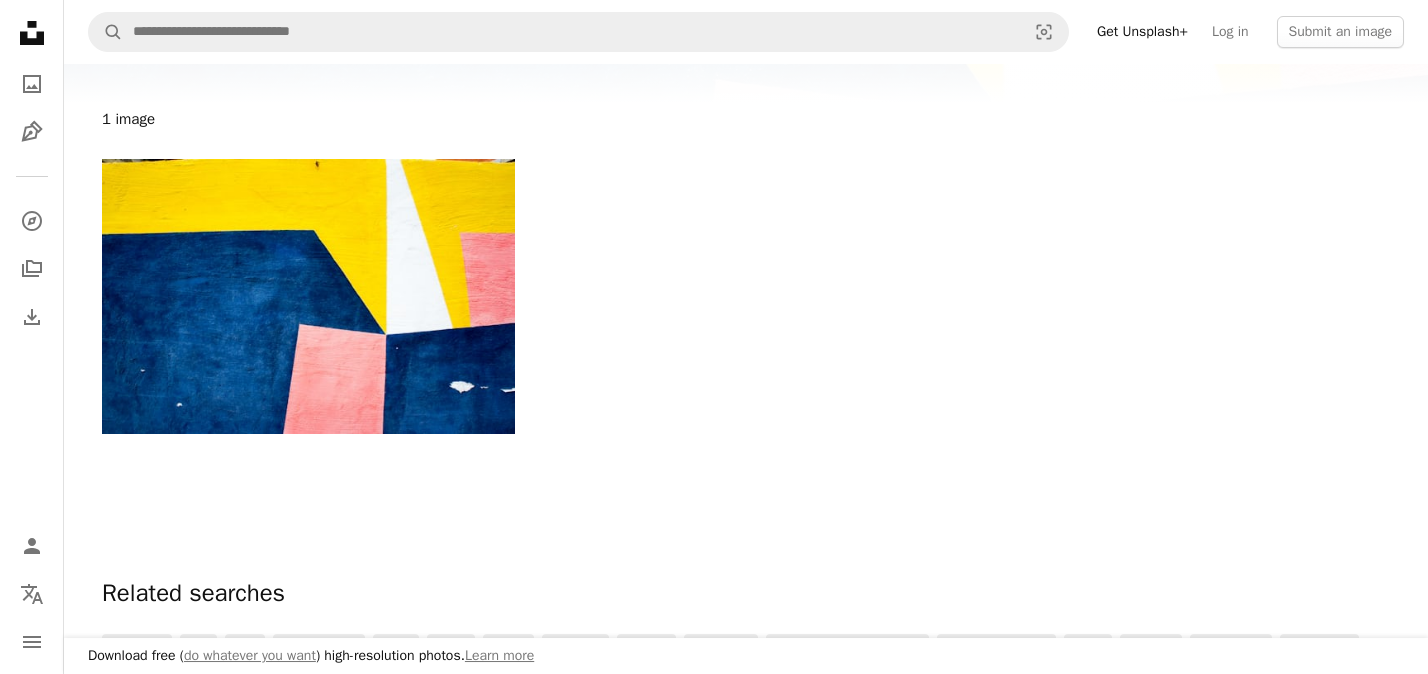 scroll, scrollTop: 0, scrollLeft: 0, axis: both 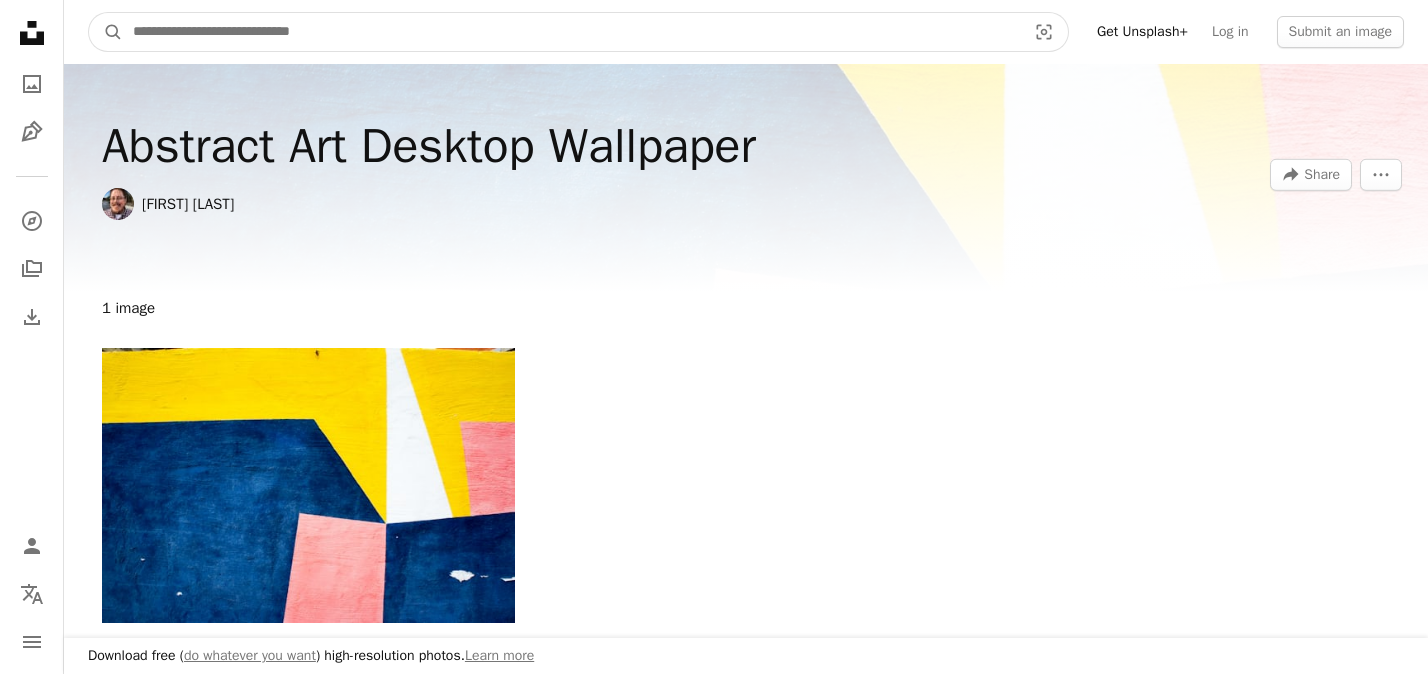 click at bounding box center [571, 32] 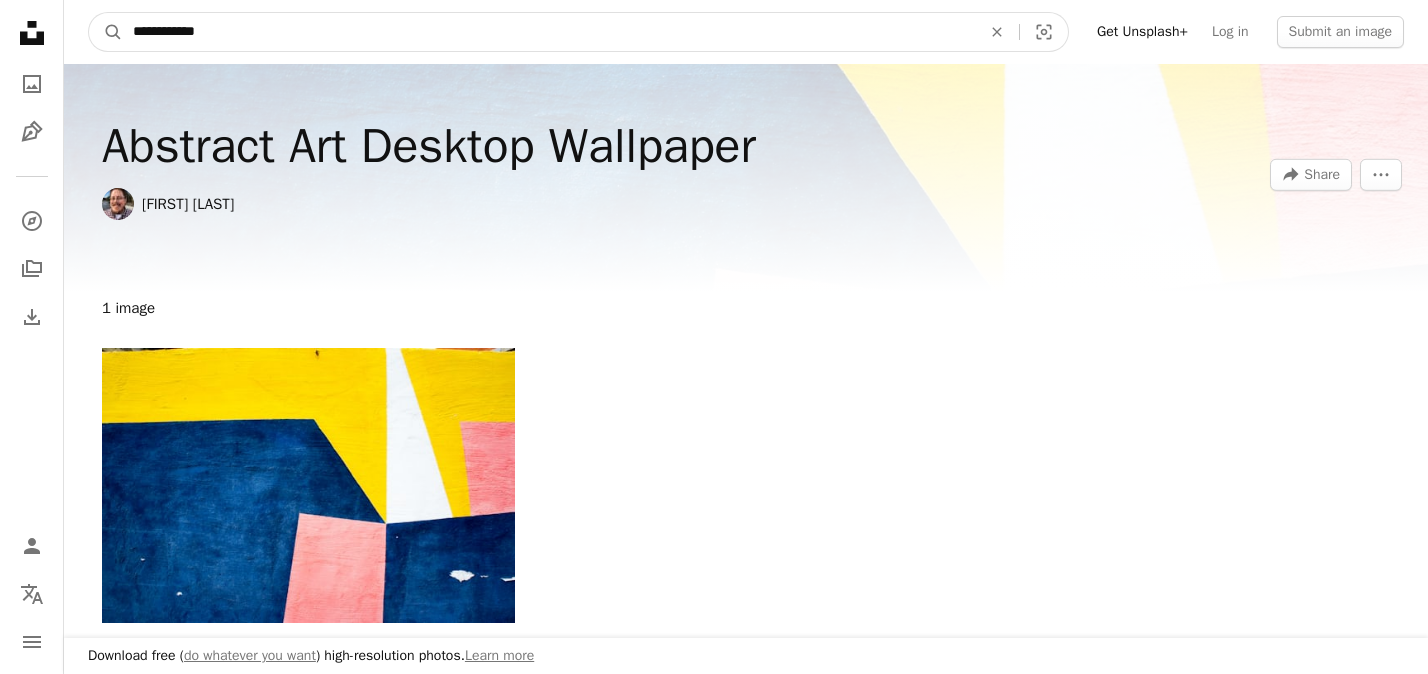 type on "**********" 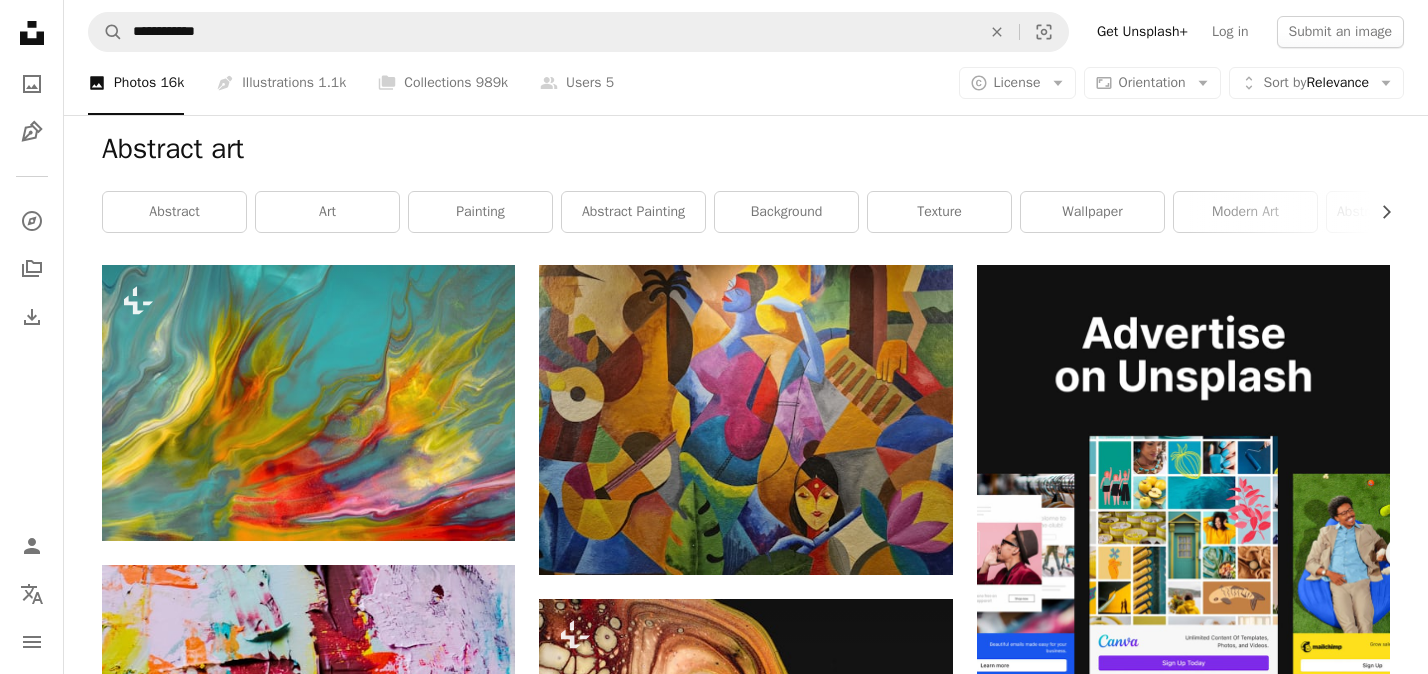 scroll, scrollTop: 142, scrollLeft: 0, axis: vertical 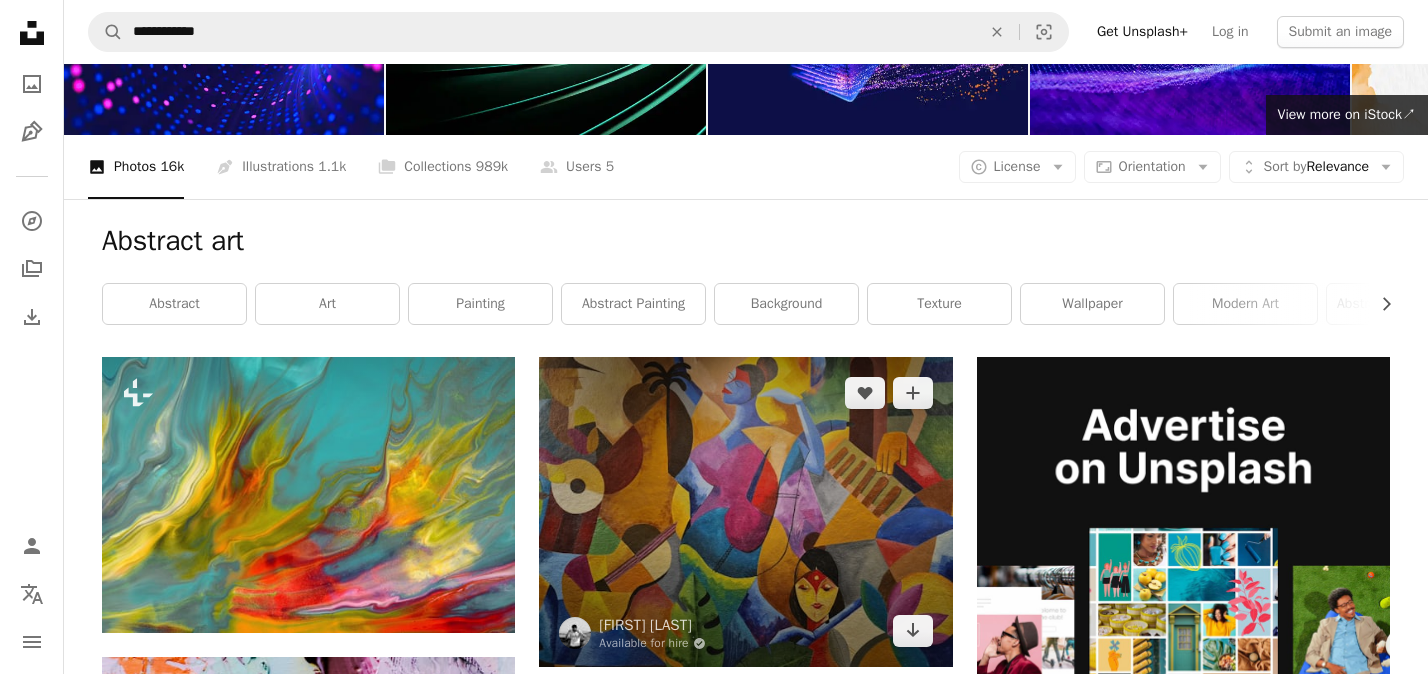 click at bounding box center [745, 512] 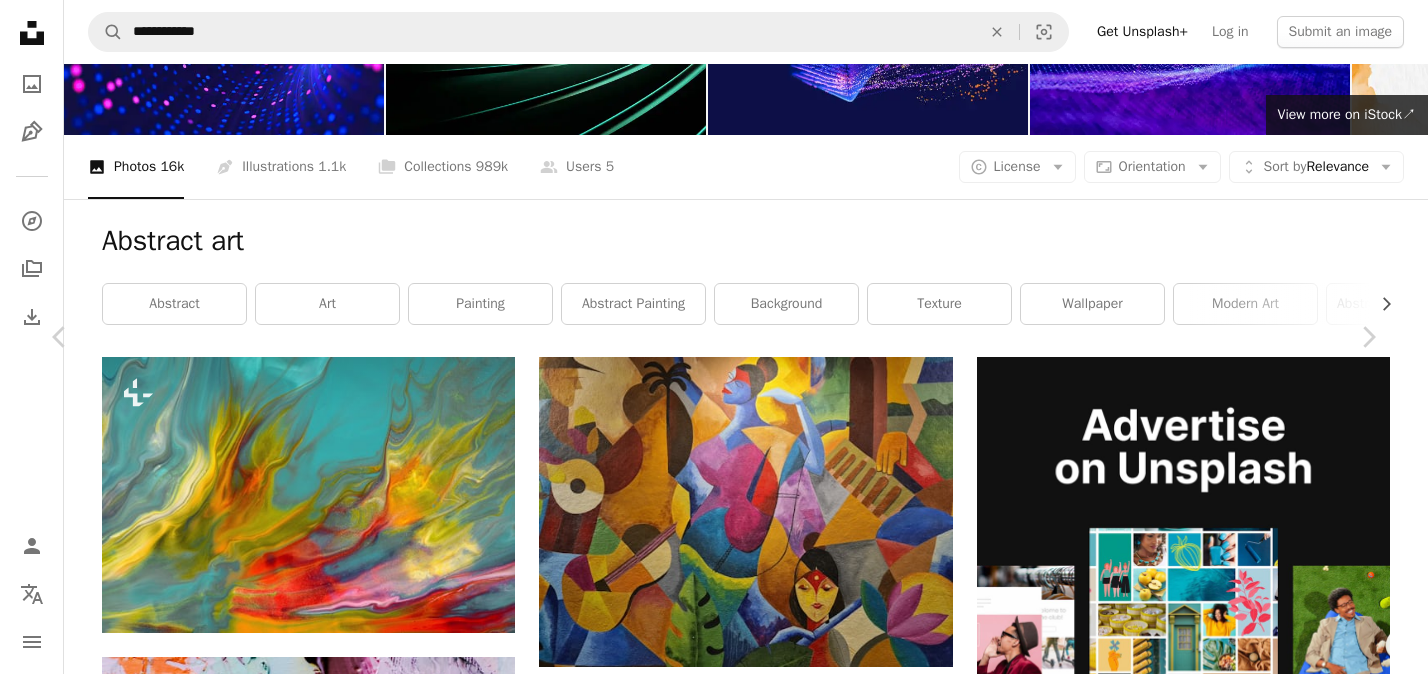 click on "[FIRST] [LAST]" at bounding box center (714, 5898) 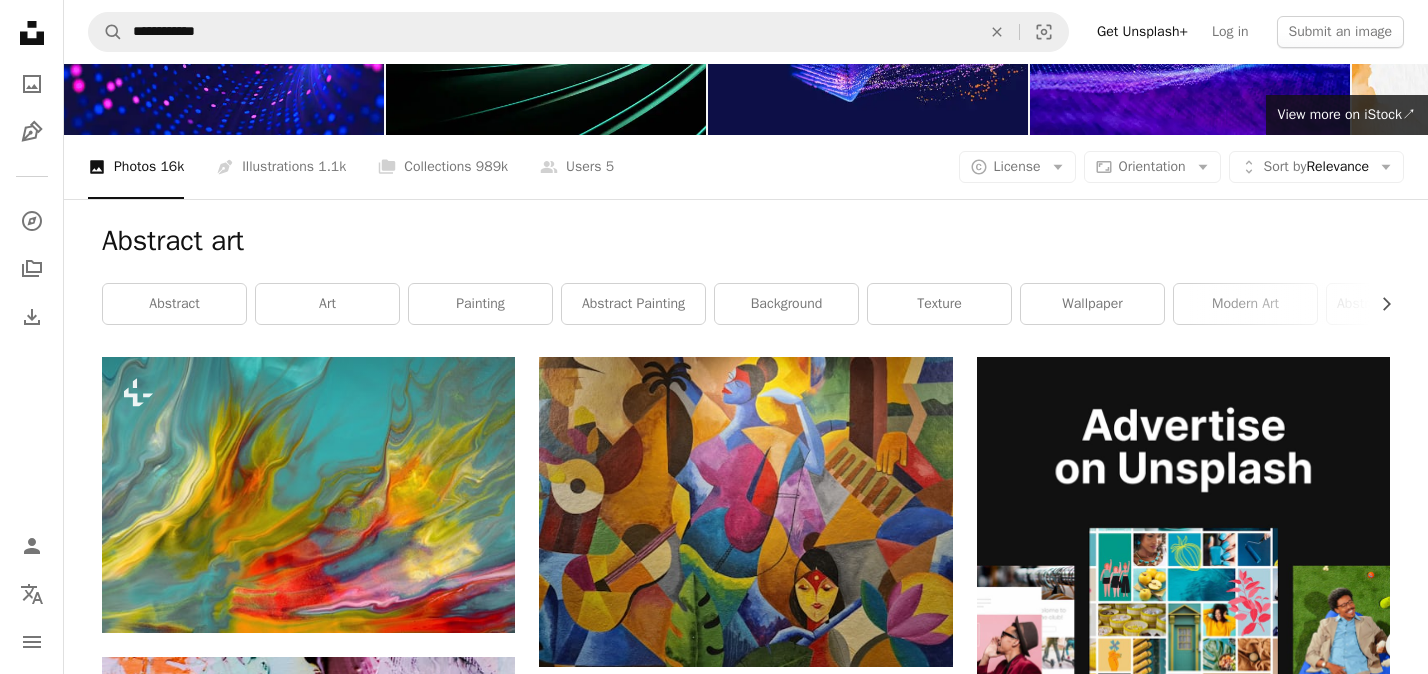 scroll, scrollTop: 142, scrollLeft: 0, axis: vertical 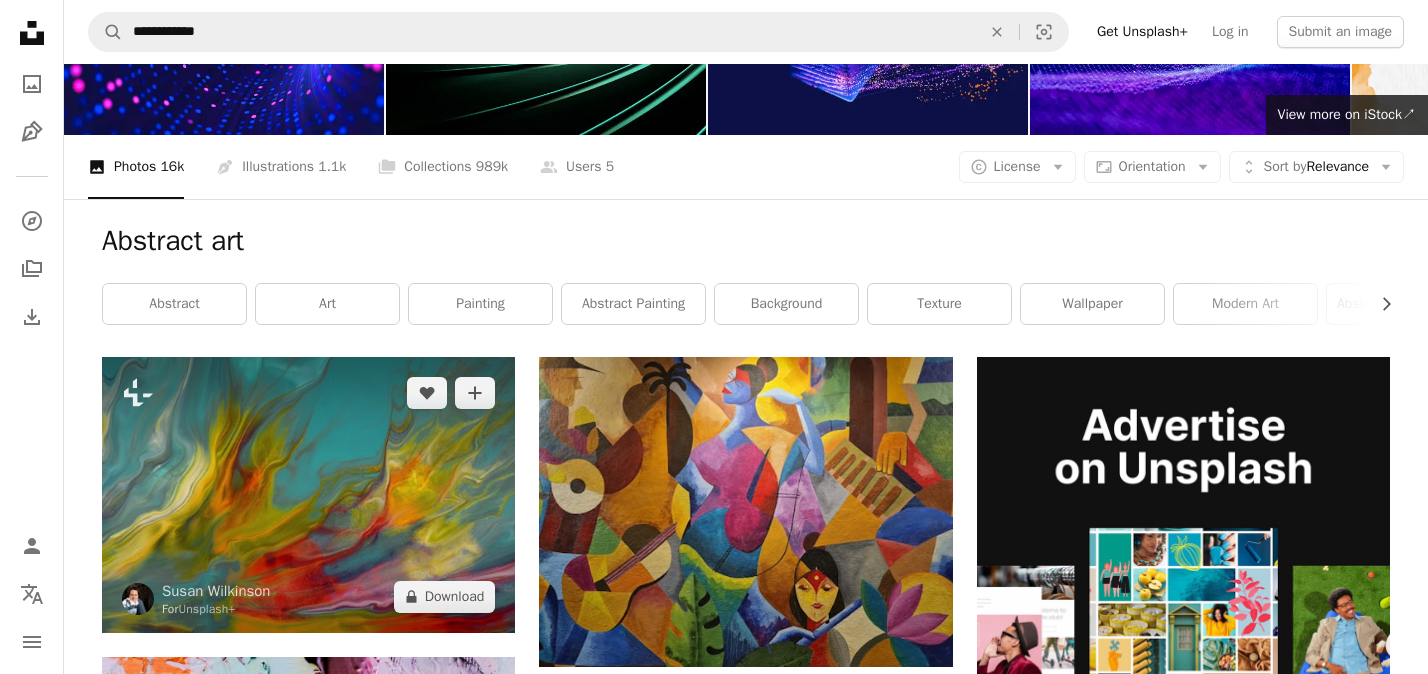 click at bounding box center (308, 494) 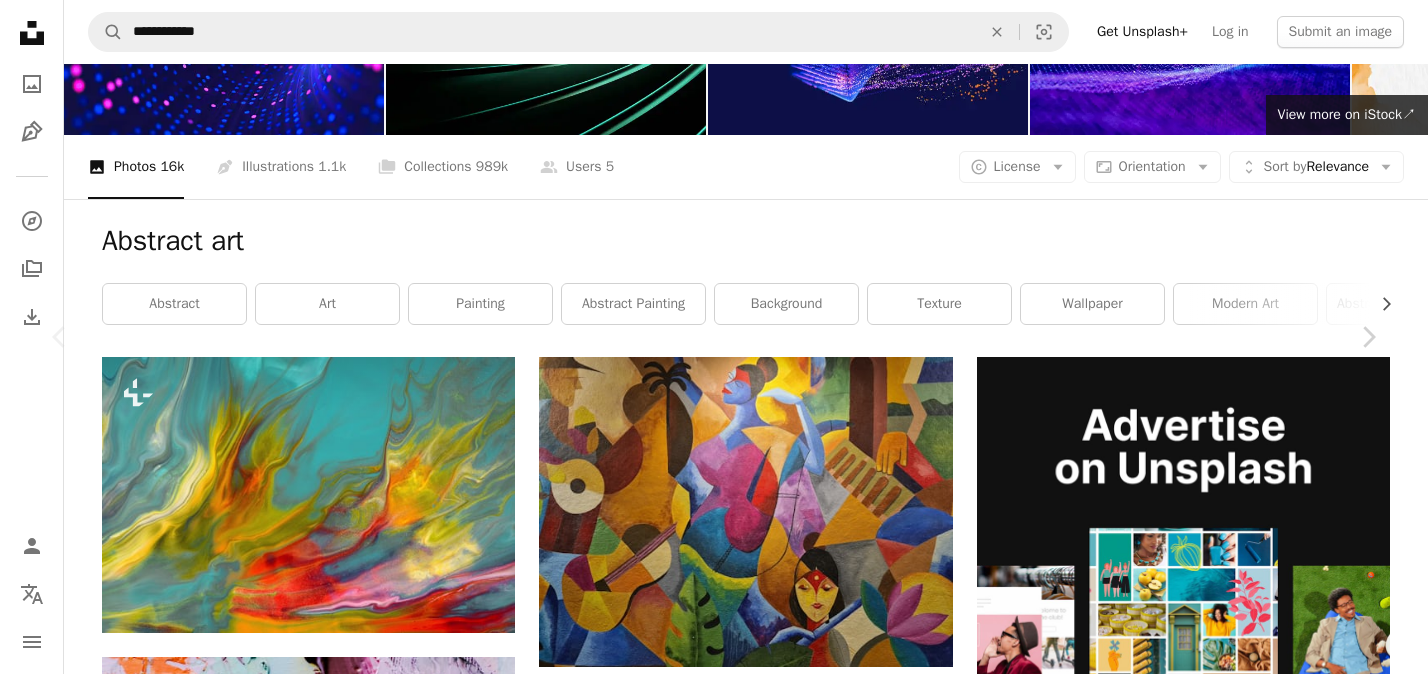 click on "[FIRST] [LAST]" at bounding box center (714, 5898) 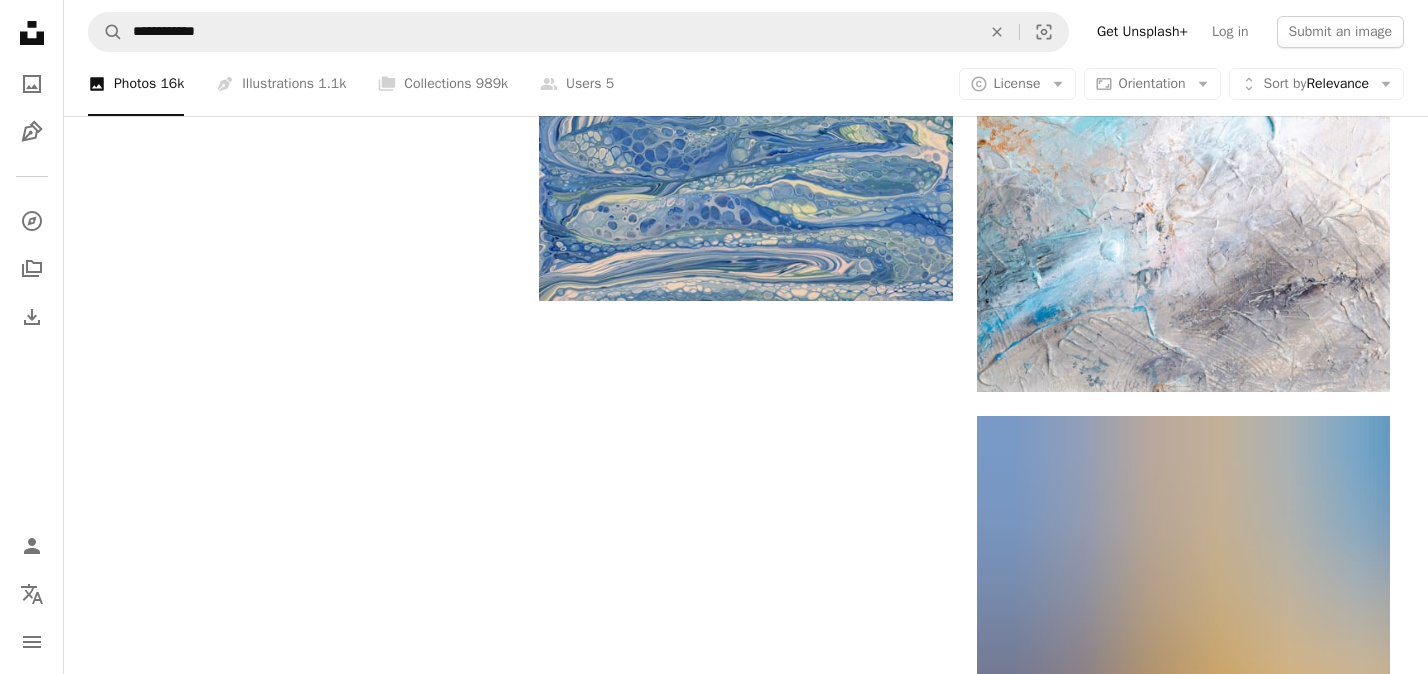 scroll, scrollTop: 3785, scrollLeft: 0, axis: vertical 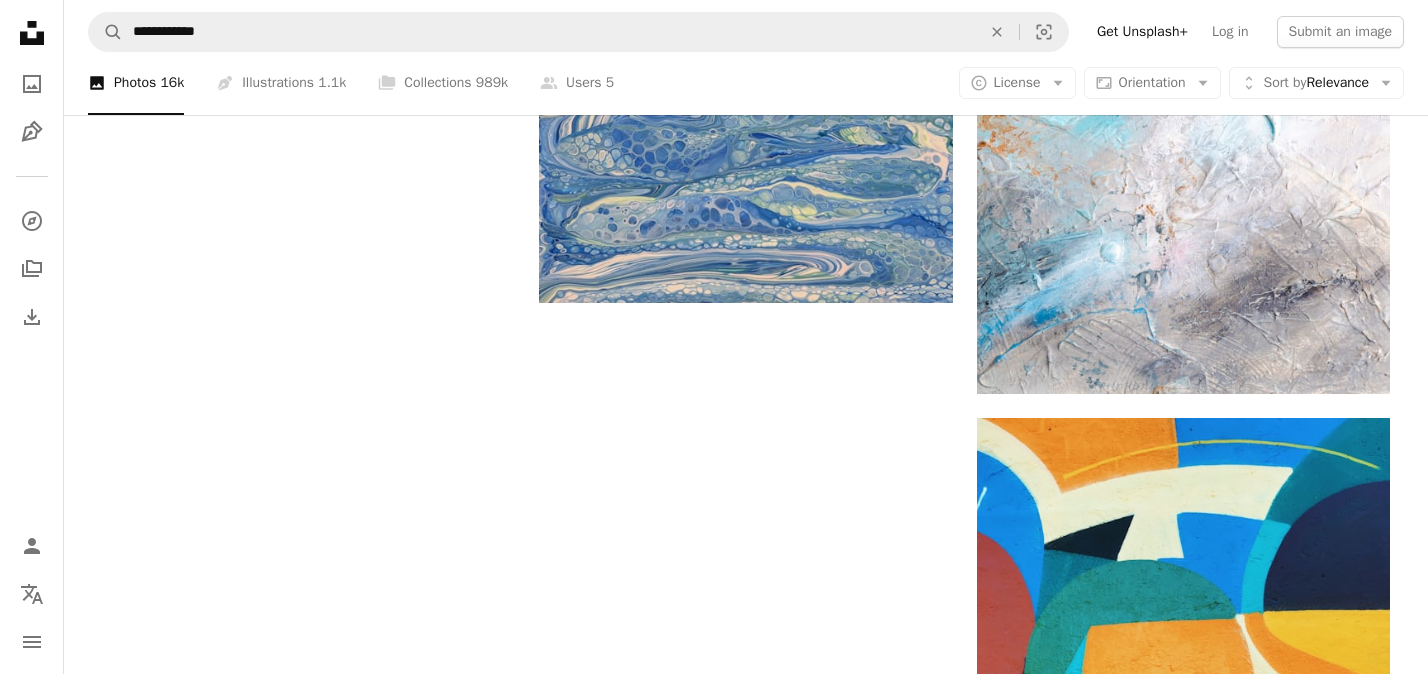 click on "Load more" at bounding box center (746, 1655) 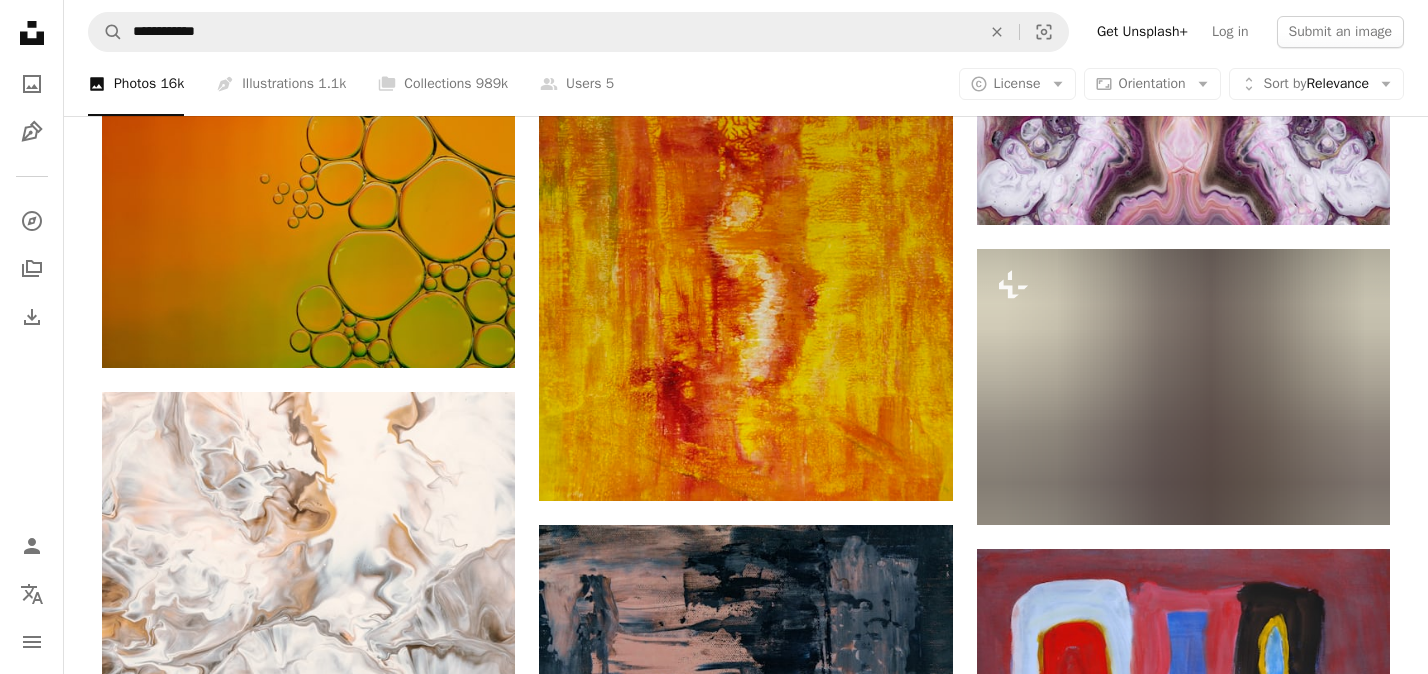 scroll, scrollTop: 10837, scrollLeft: 0, axis: vertical 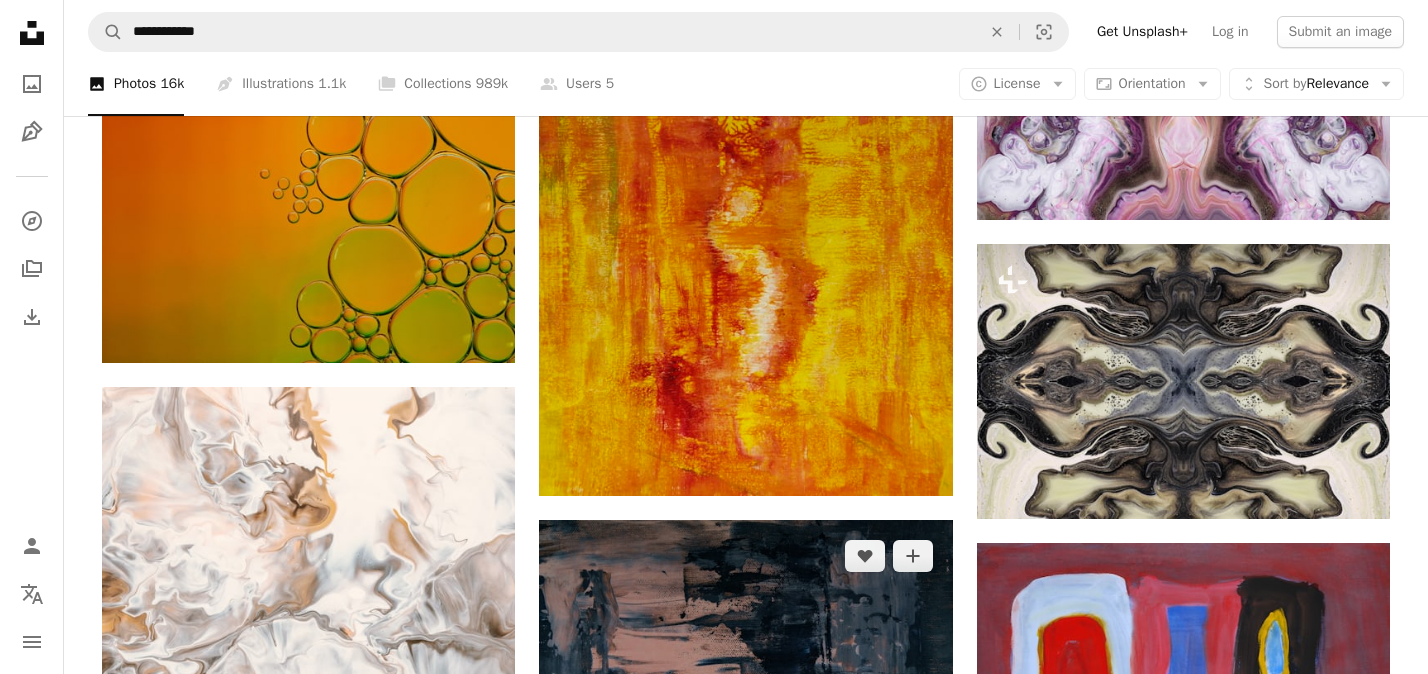 click at bounding box center [745, 673] 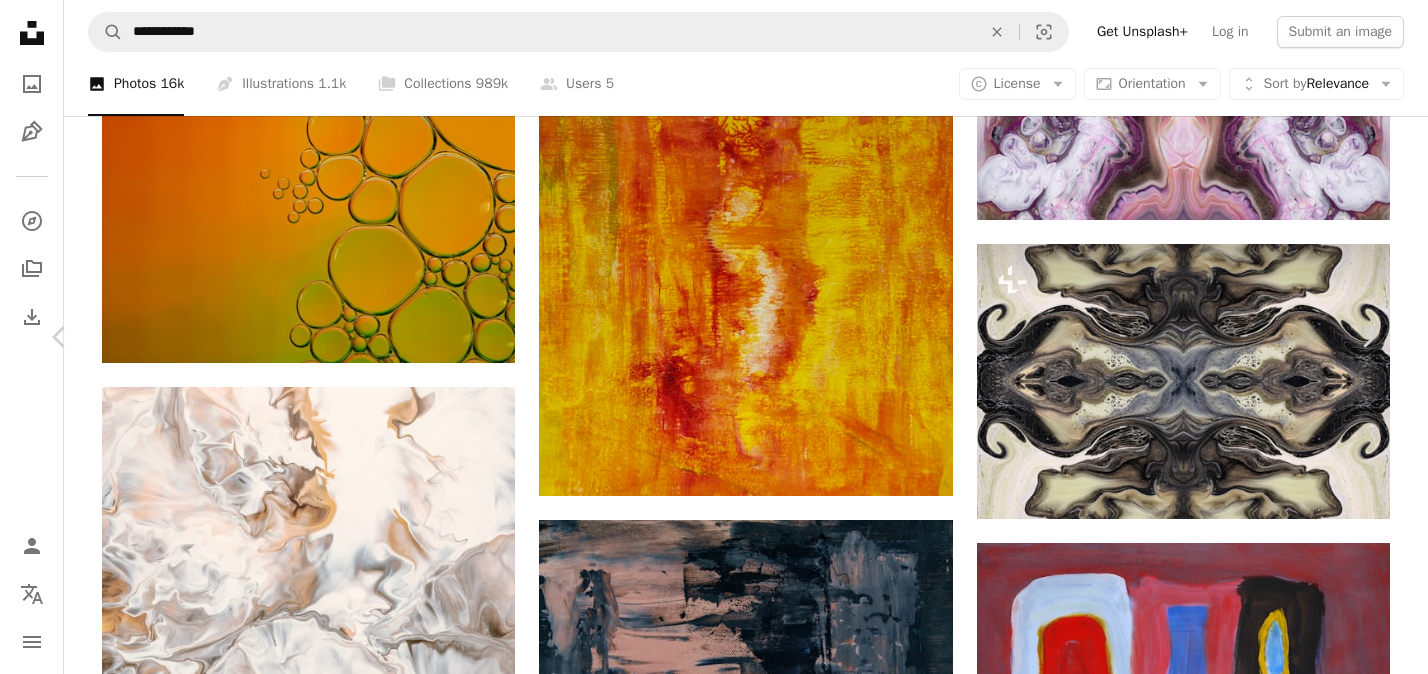 click on "[FIRST] [LAST]" at bounding box center (714, 4732) 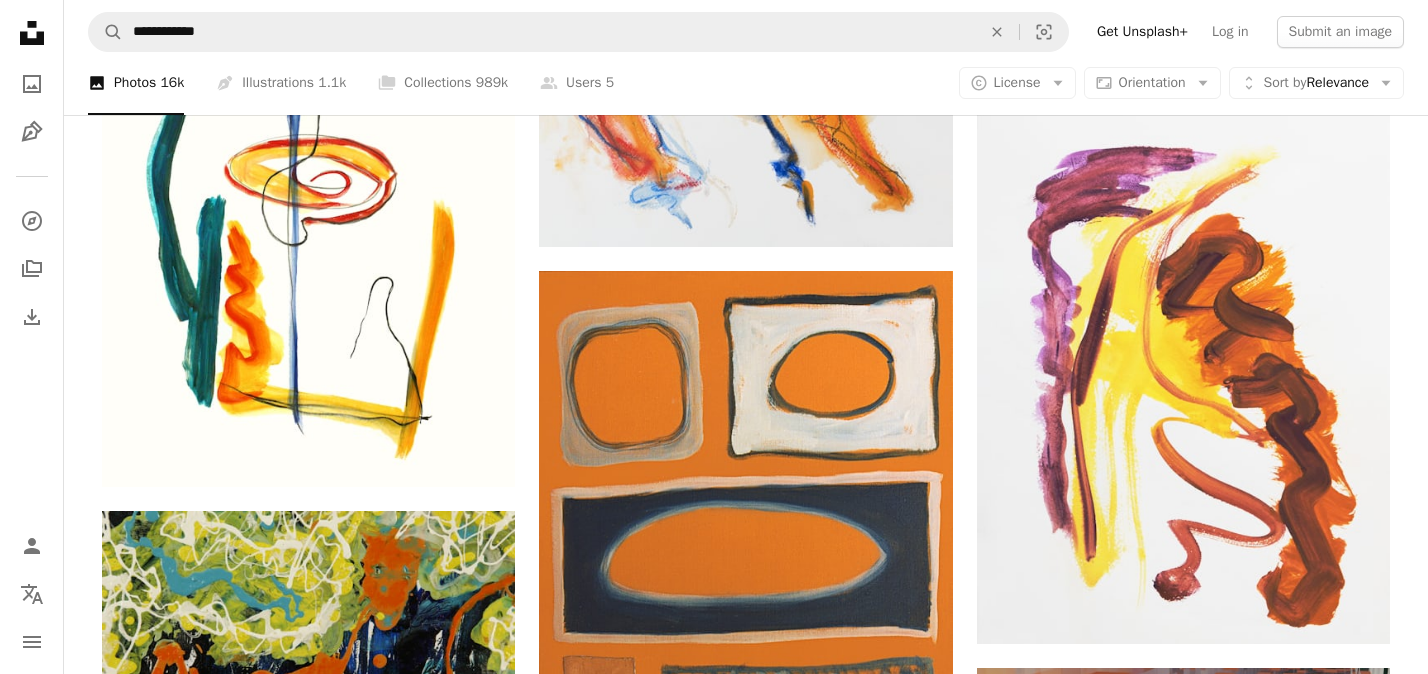 scroll, scrollTop: 16576, scrollLeft: 0, axis: vertical 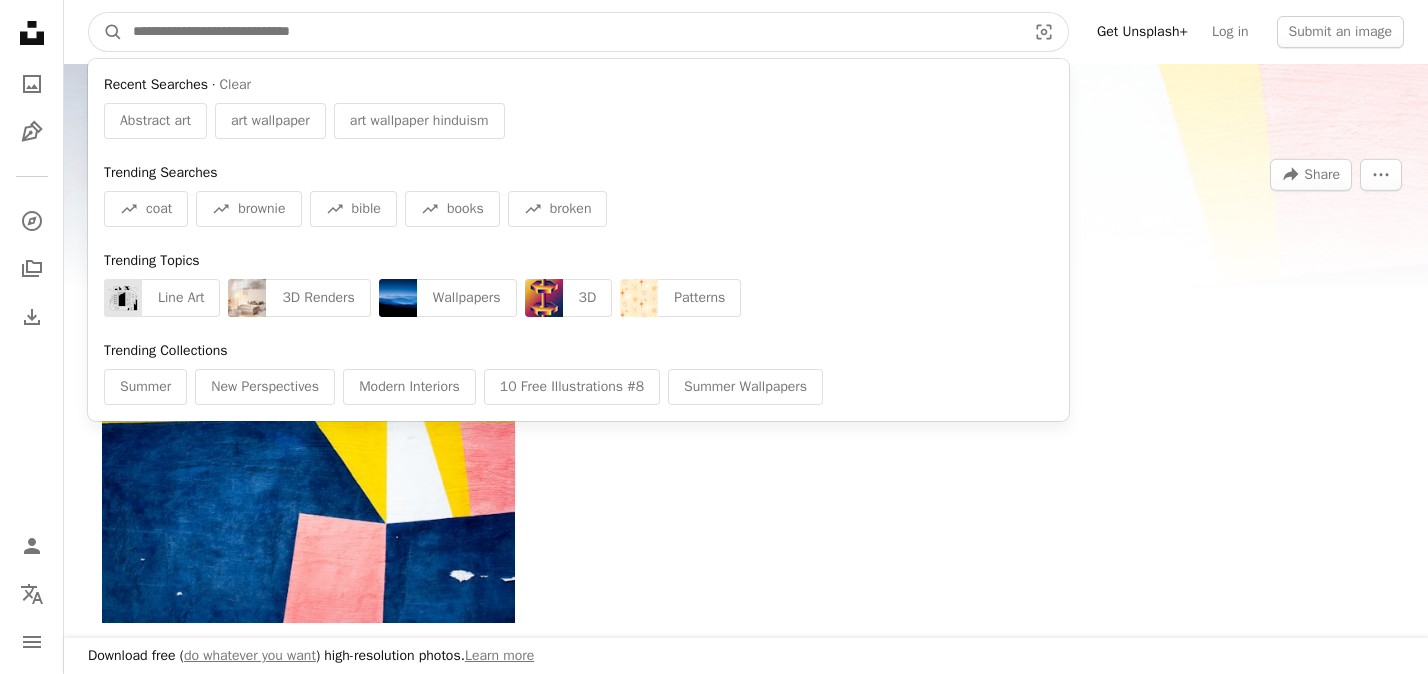click at bounding box center [571, 32] 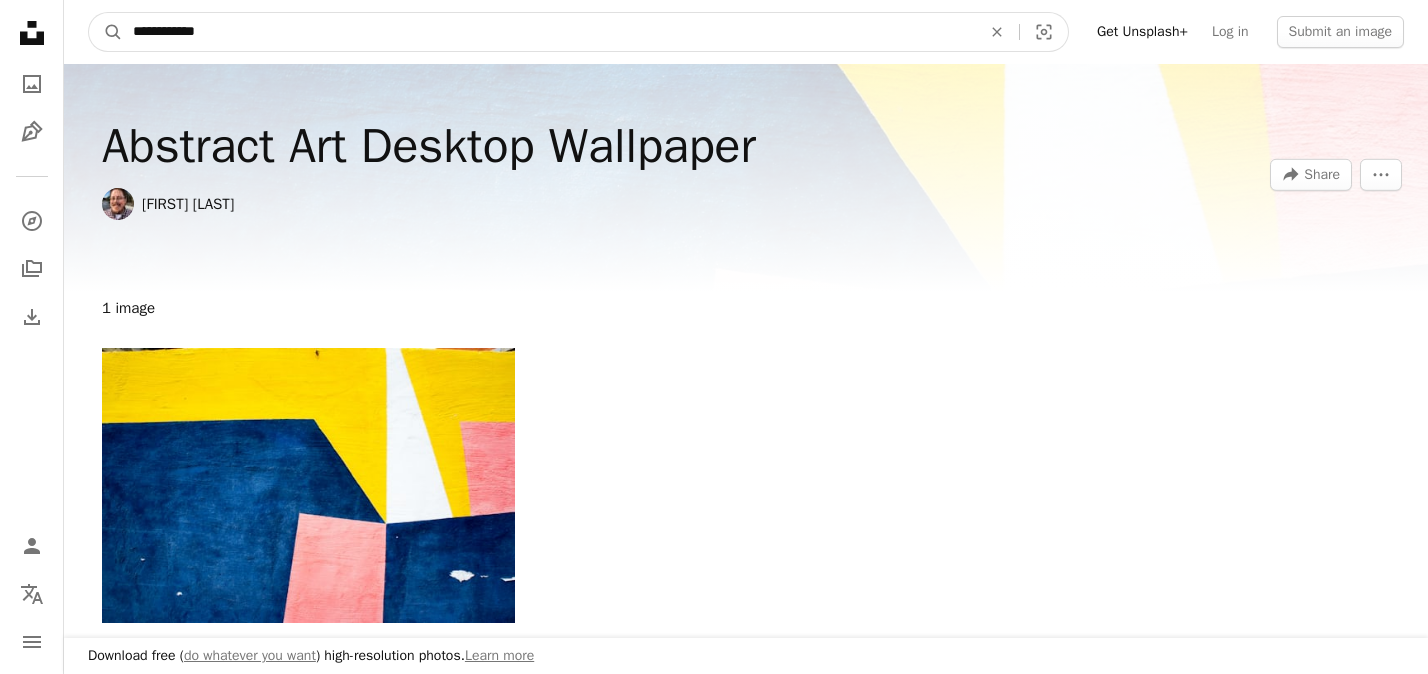 type on "**********" 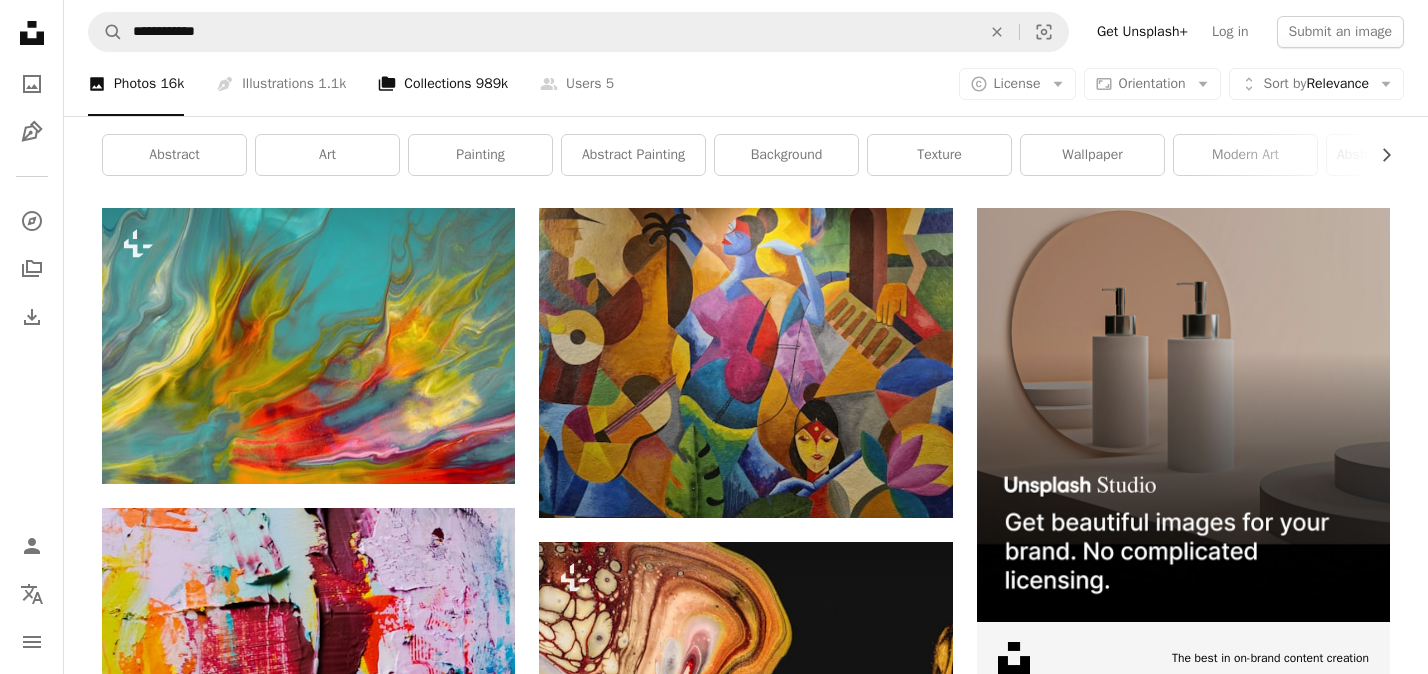 scroll, scrollTop: 0, scrollLeft: 0, axis: both 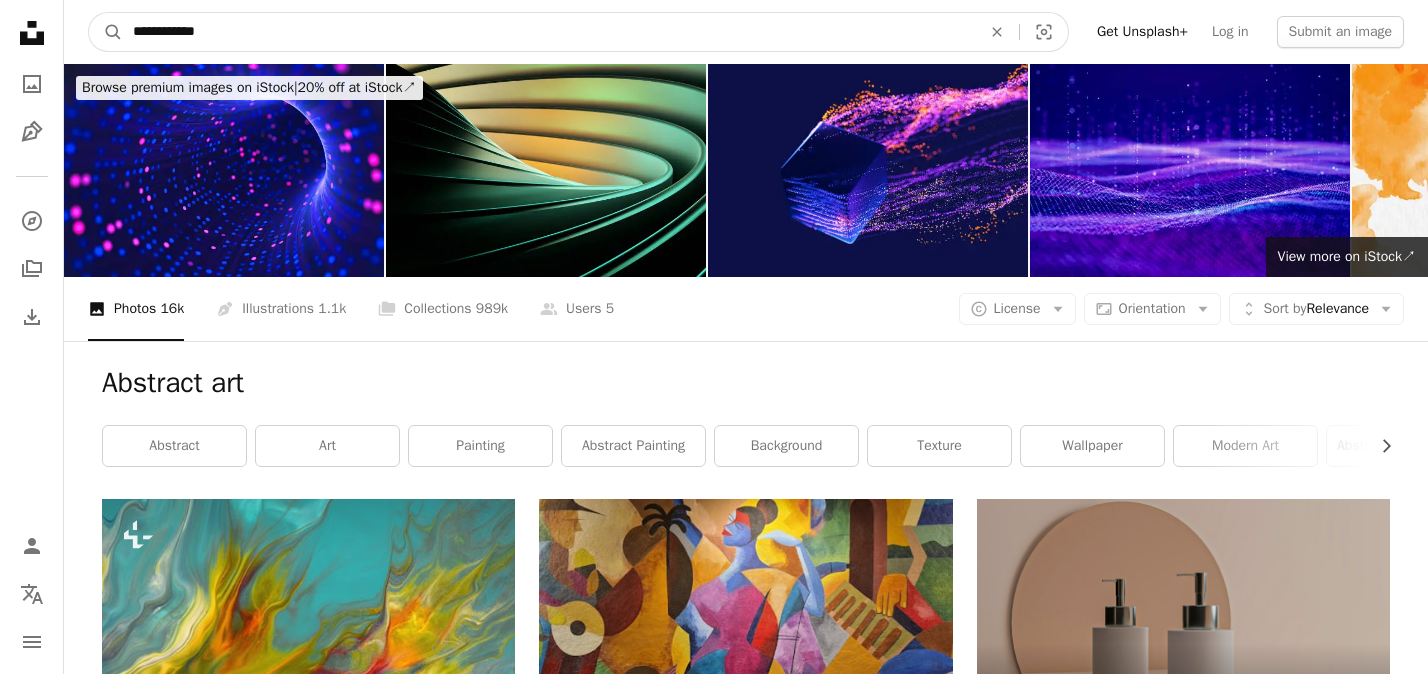 drag, startPoint x: 245, startPoint y: 35, endPoint x: 13, endPoint y: 34, distance: 232.00215 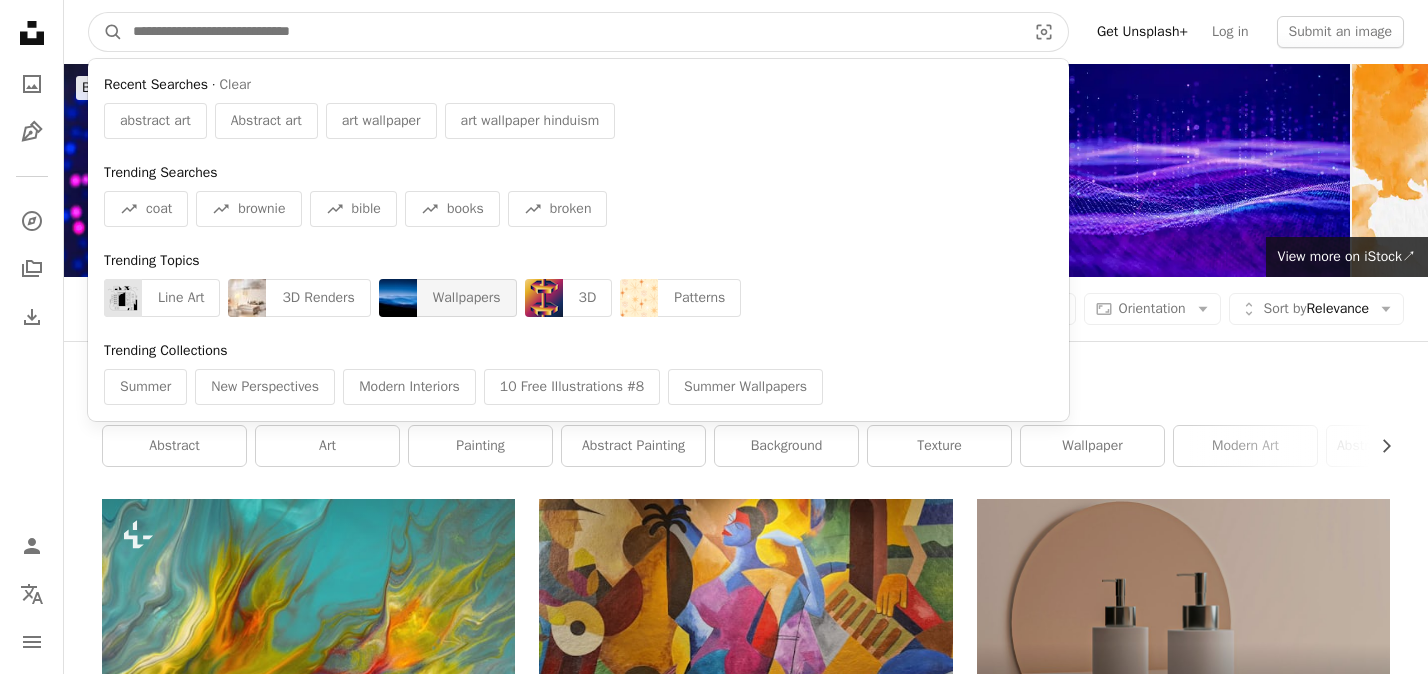 type 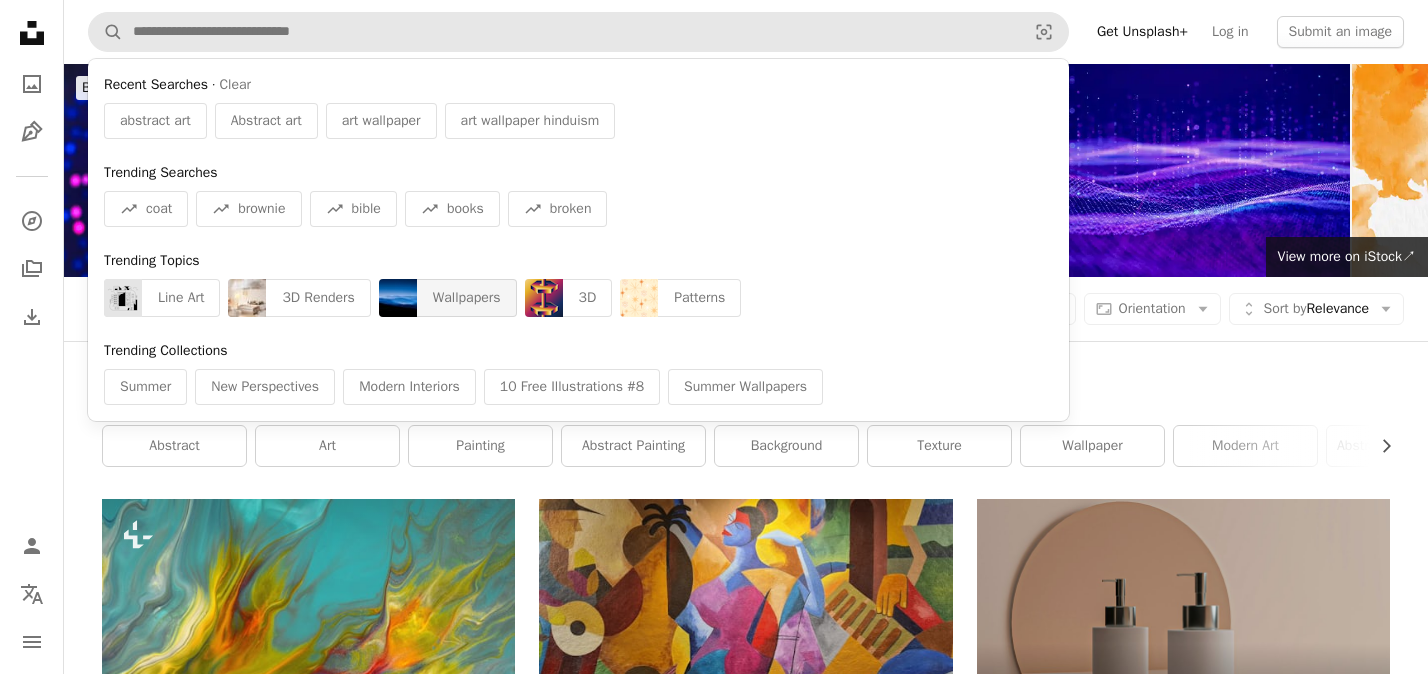 click on "Wallpapers" at bounding box center (467, 298) 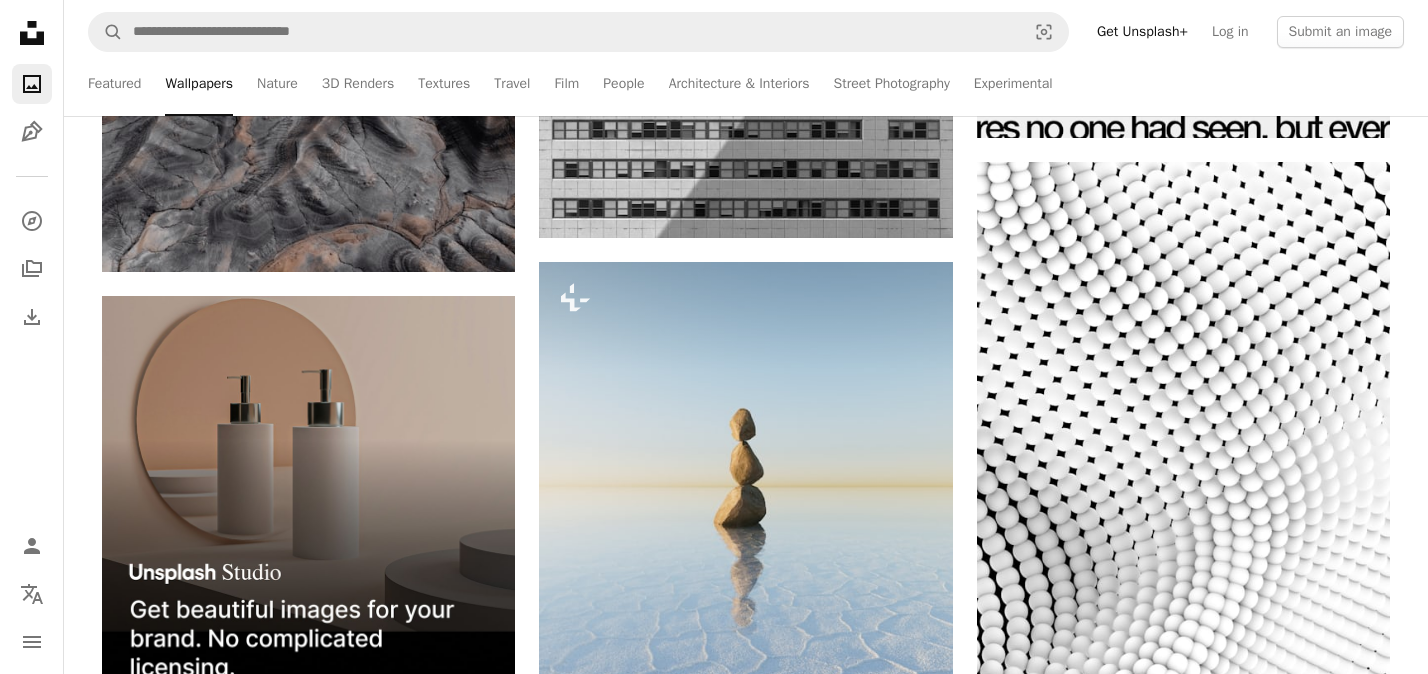 scroll, scrollTop: 5348, scrollLeft: 0, axis: vertical 